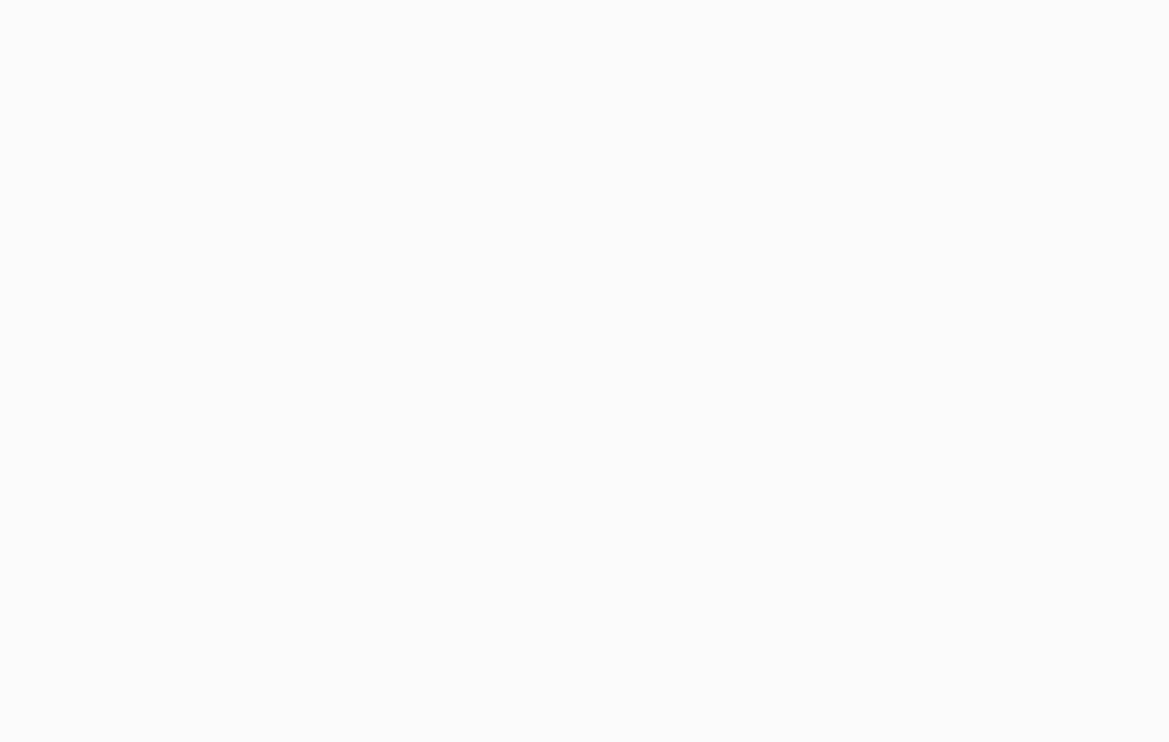 scroll, scrollTop: 0, scrollLeft: 0, axis: both 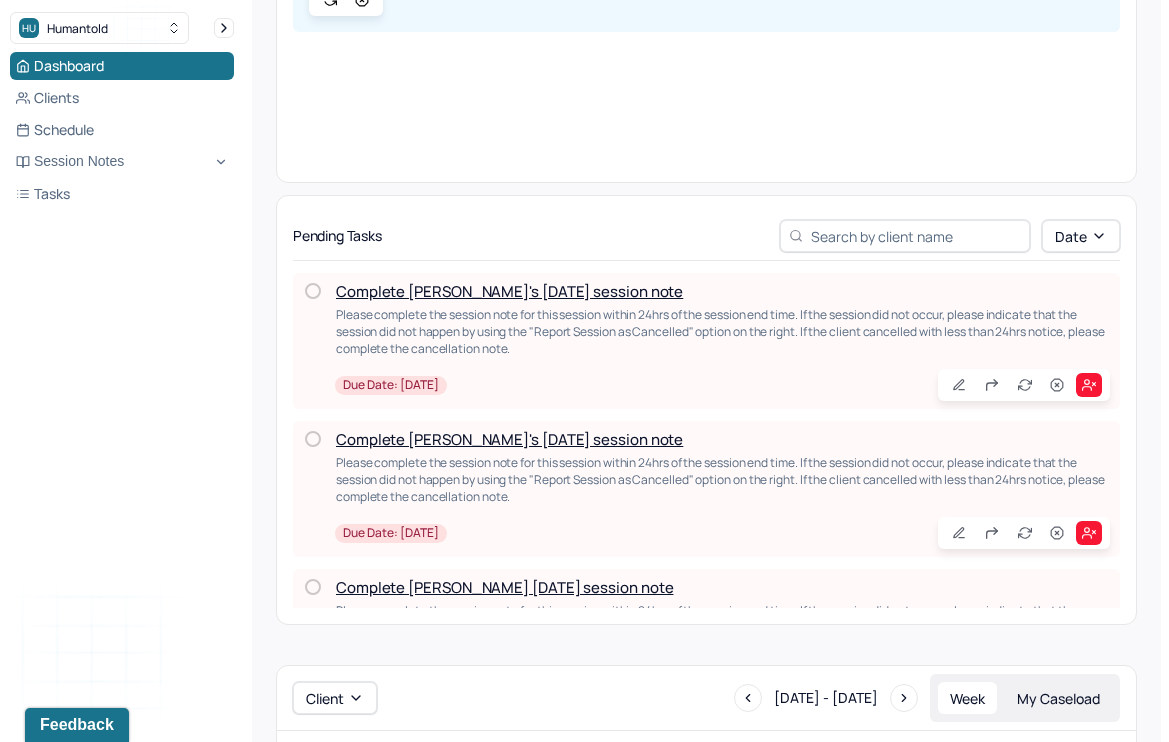 click at bounding box center (313, 291) 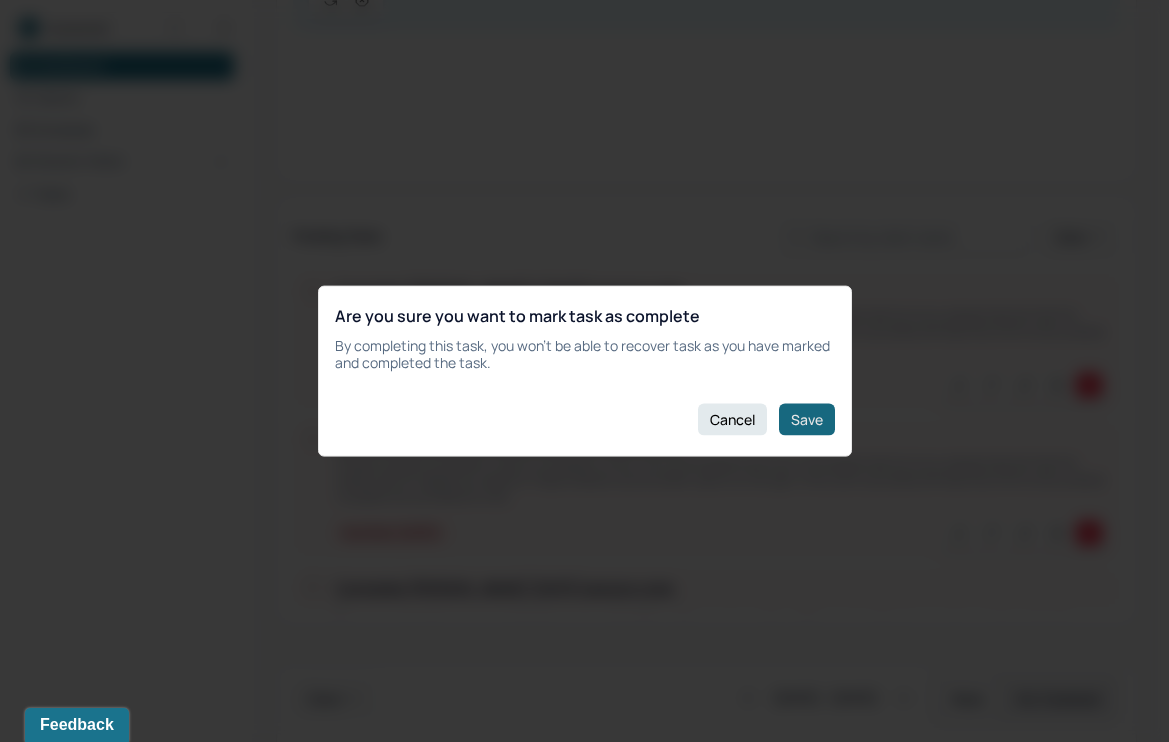 click on "Save" at bounding box center (807, 419) 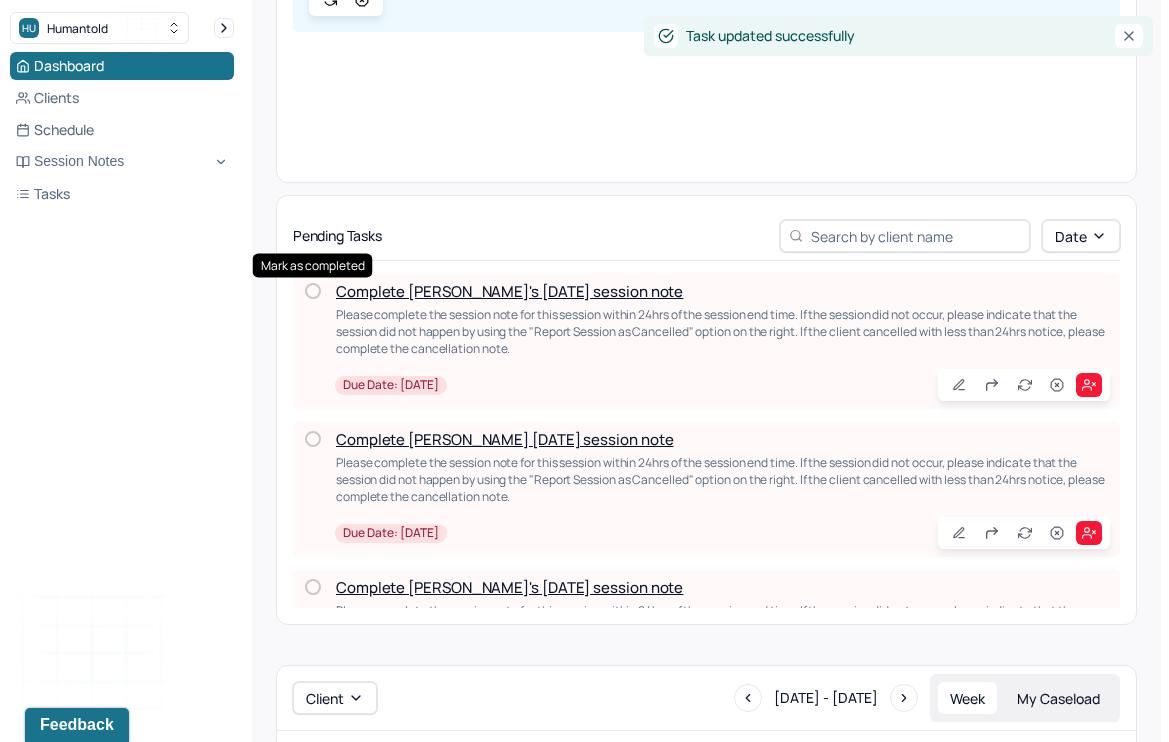 click at bounding box center (313, 291) 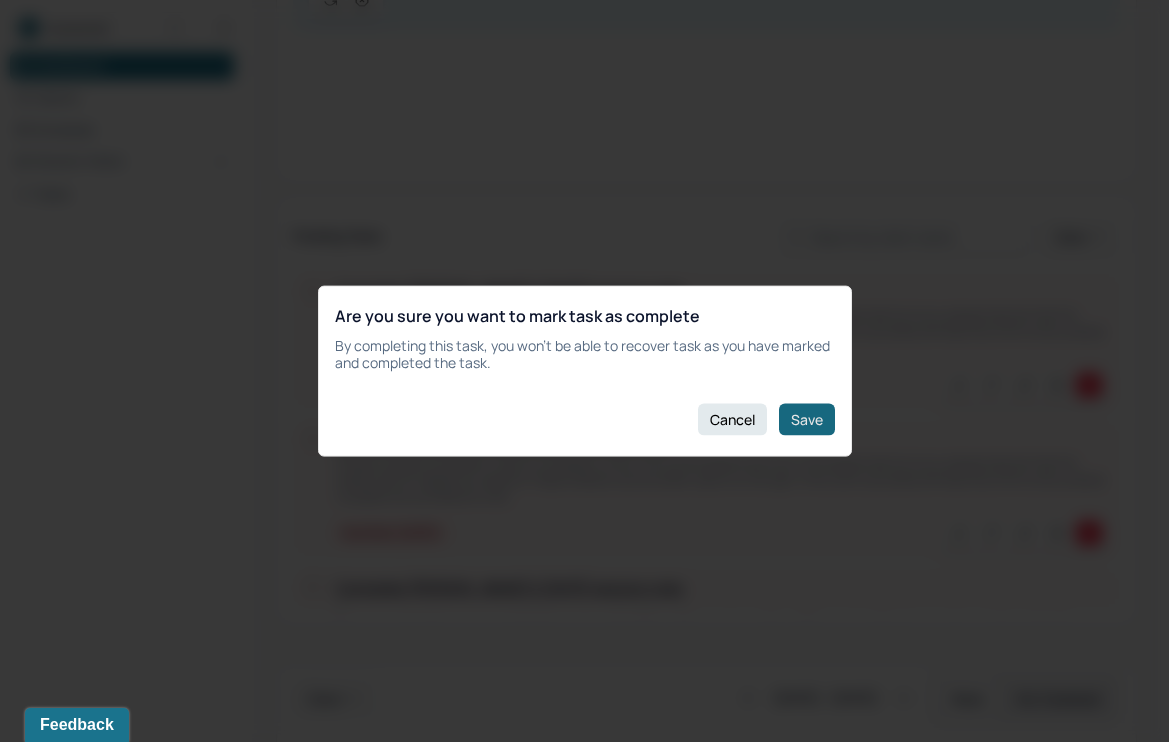 click on "Save" at bounding box center [807, 419] 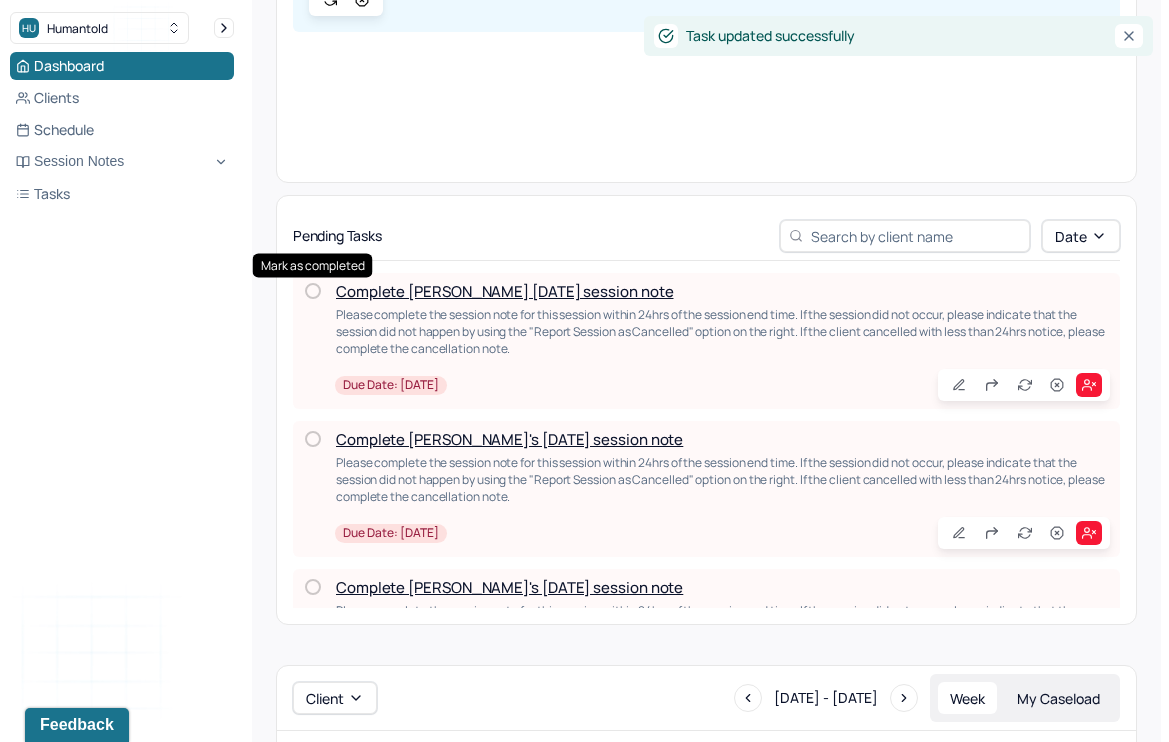 click at bounding box center [313, 291] 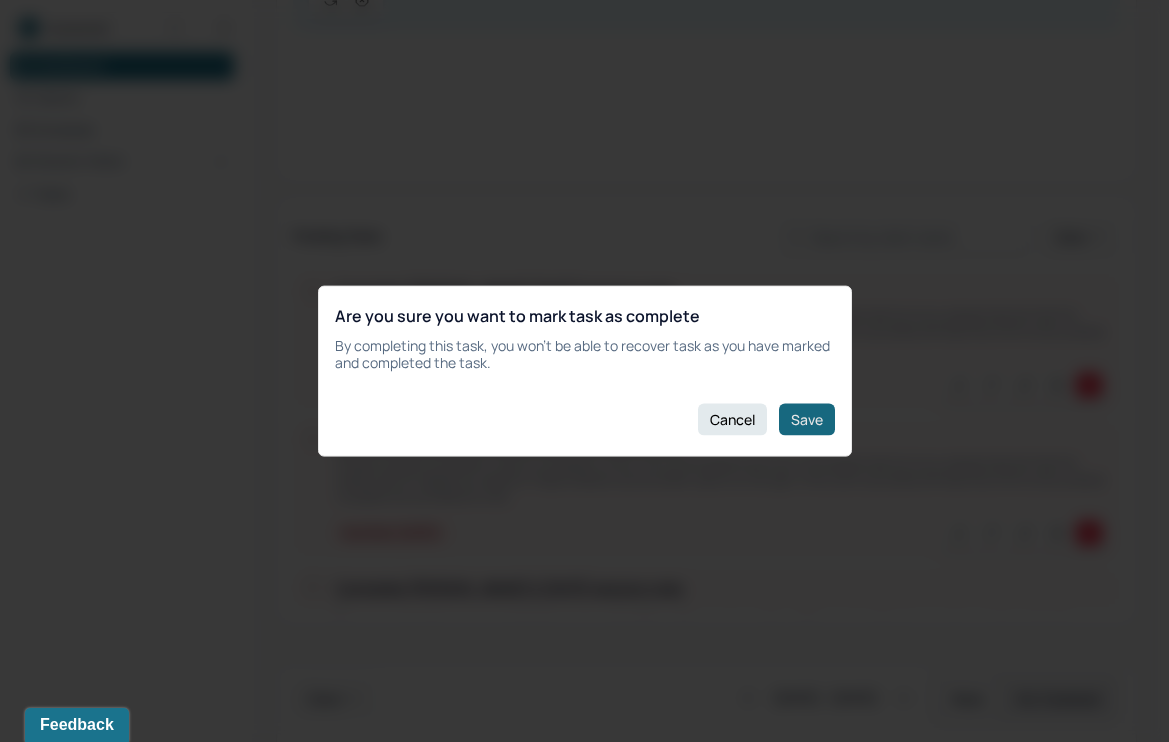 click on "Save" at bounding box center (807, 419) 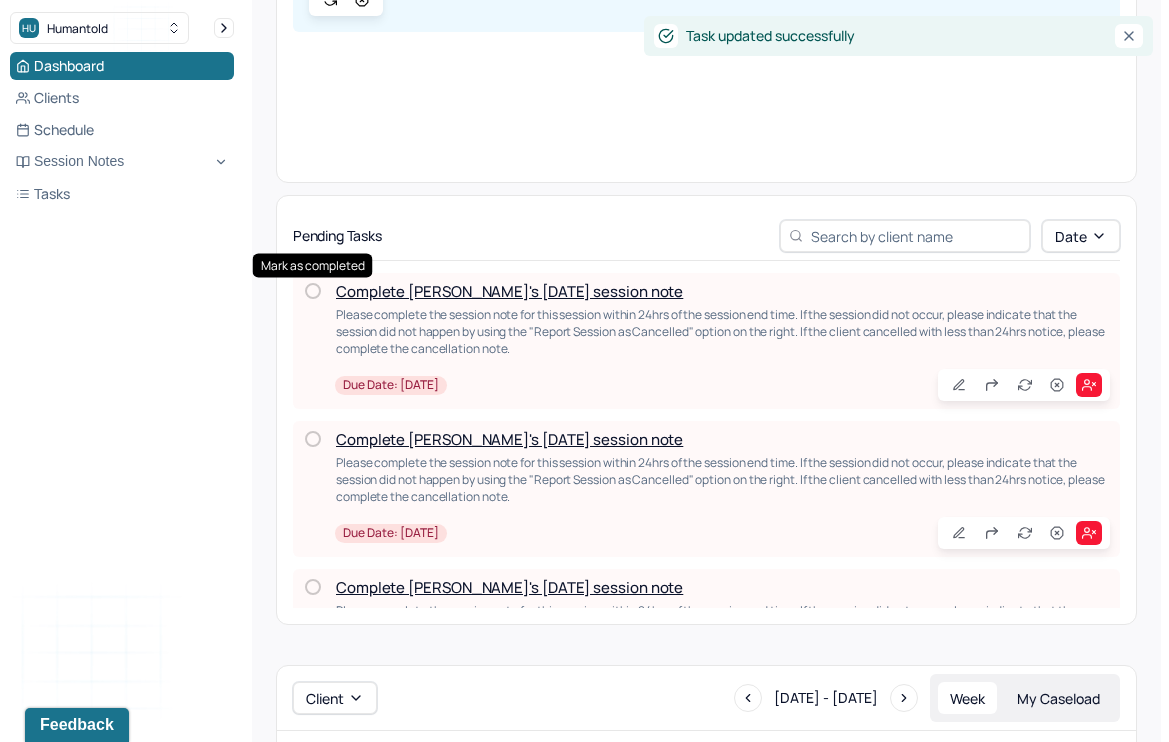 click at bounding box center (313, 291) 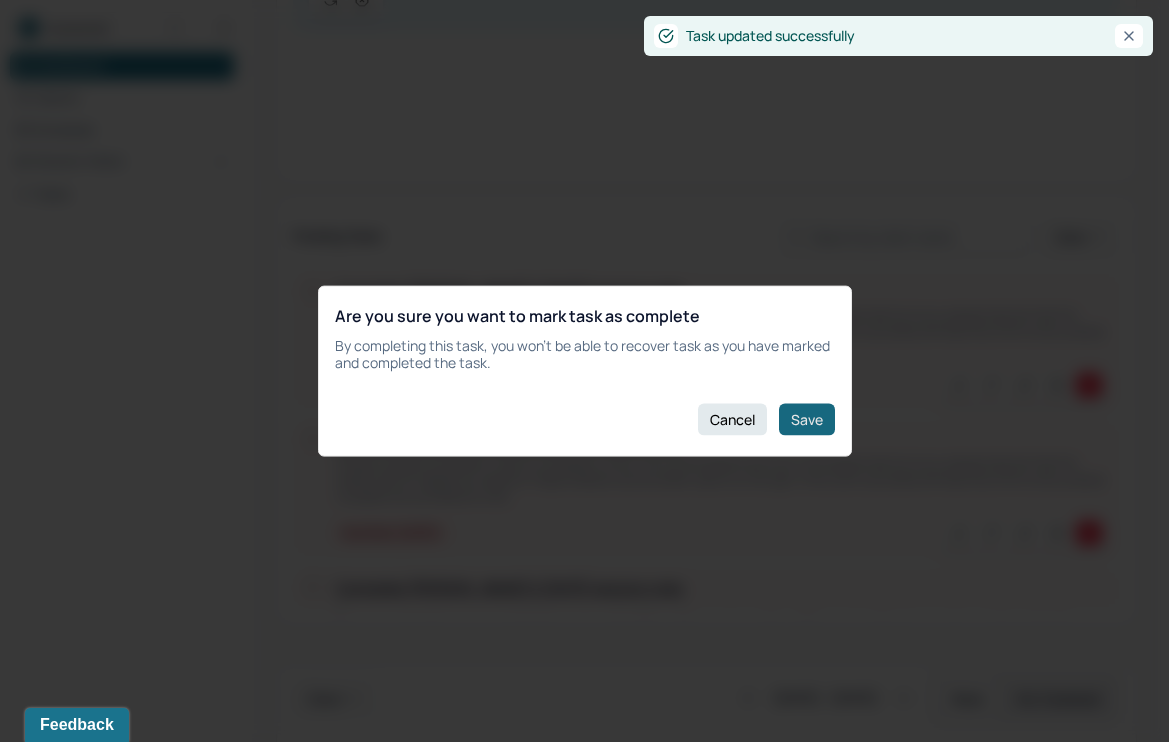 click on "Save" at bounding box center [807, 419] 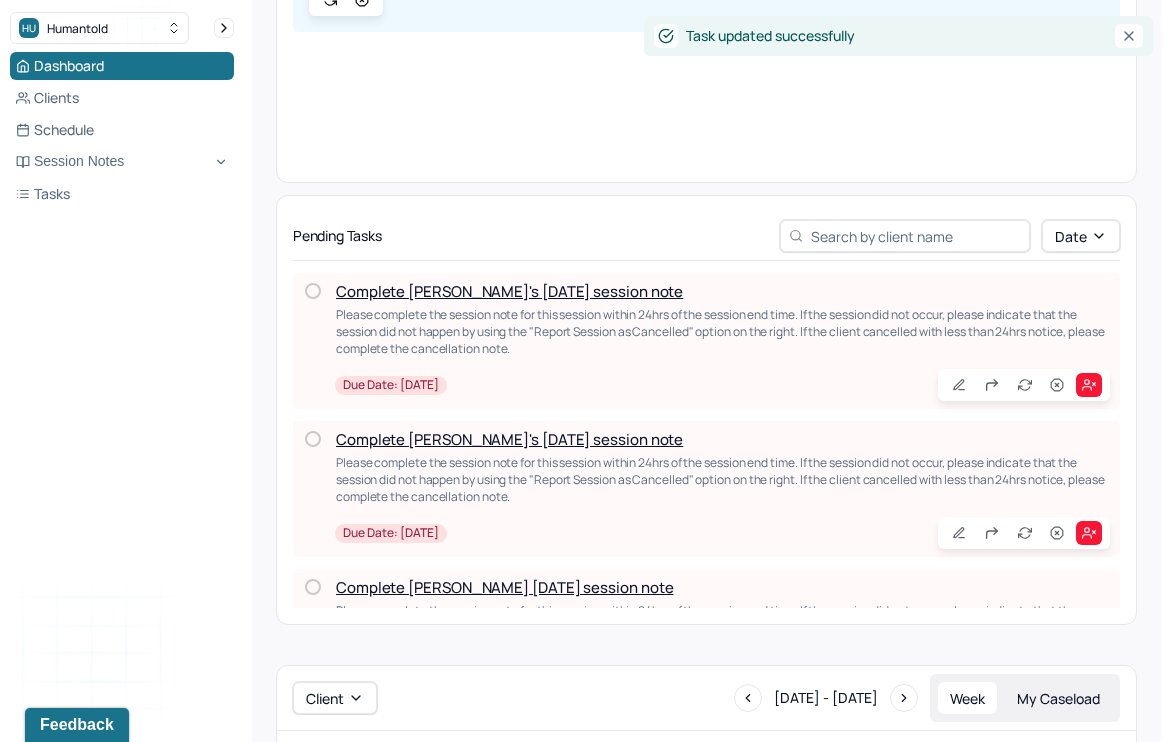 click at bounding box center (313, 291) 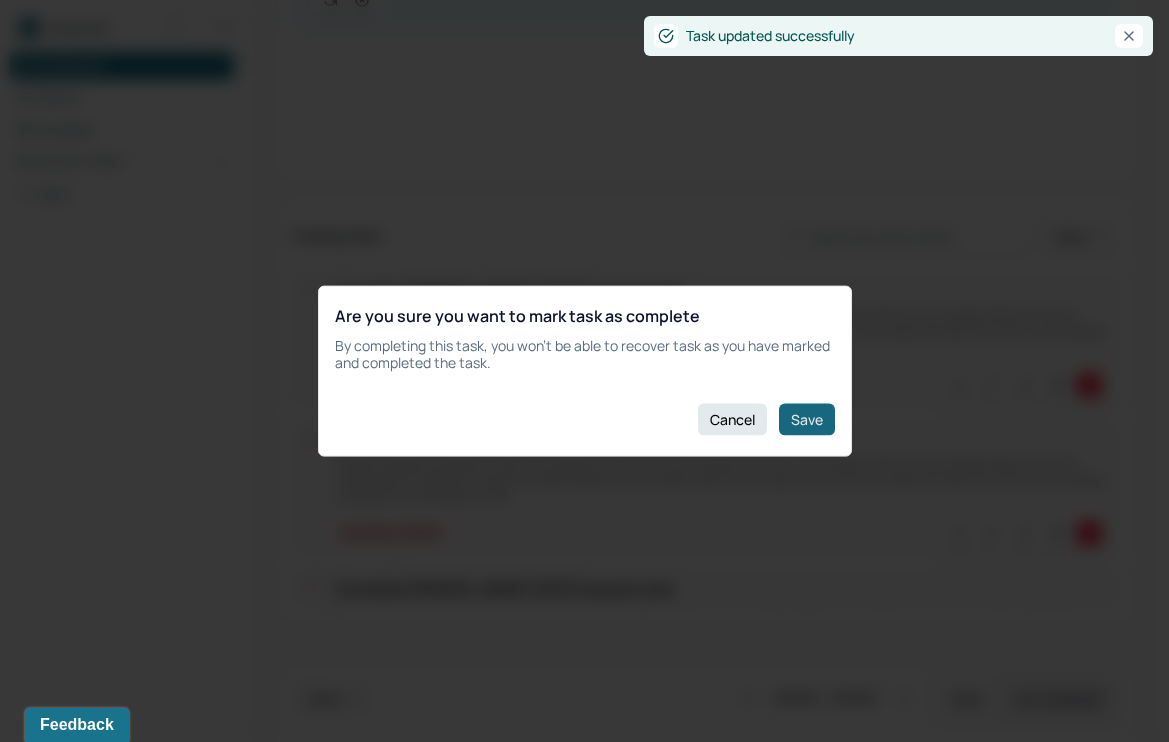 click on "Save" at bounding box center (807, 419) 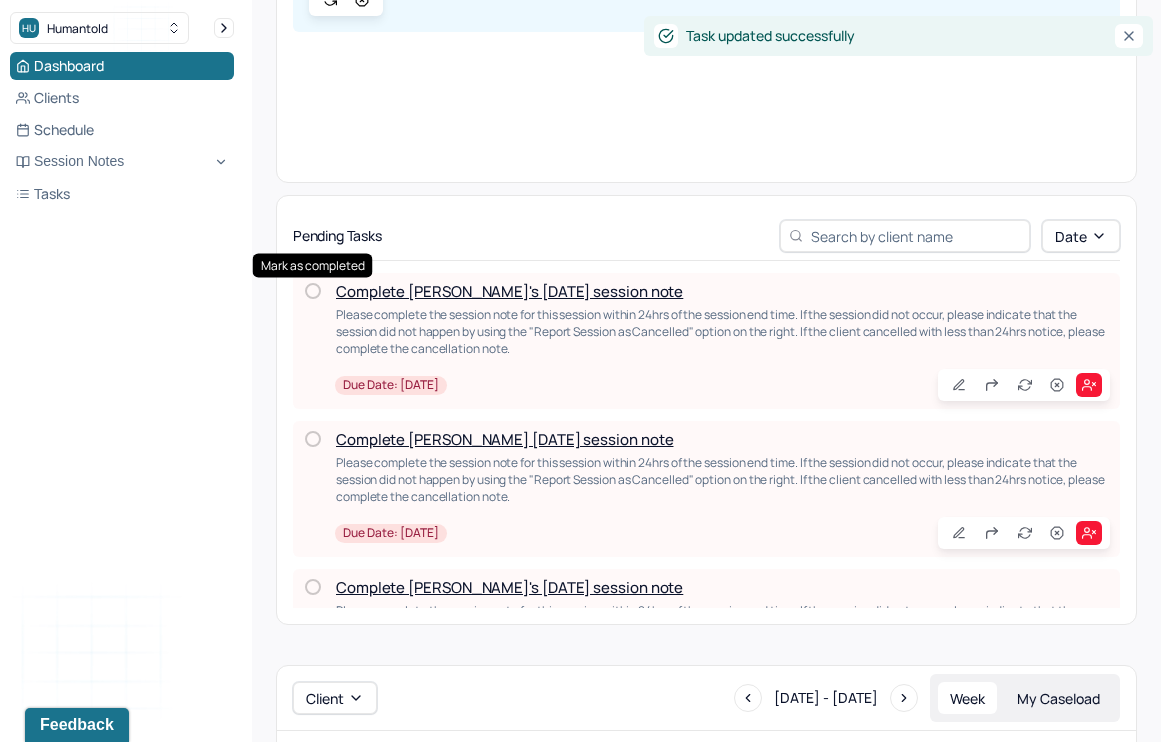 click at bounding box center (313, 291) 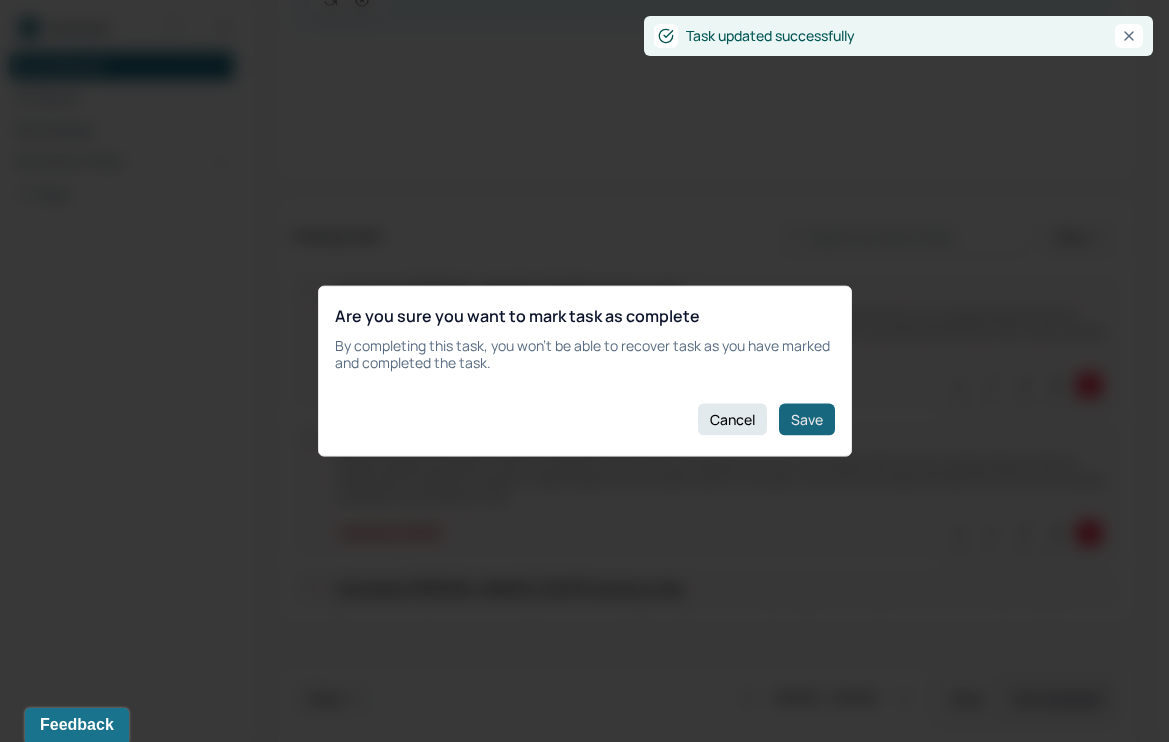 click on "Save" at bounding box center [807, 419] 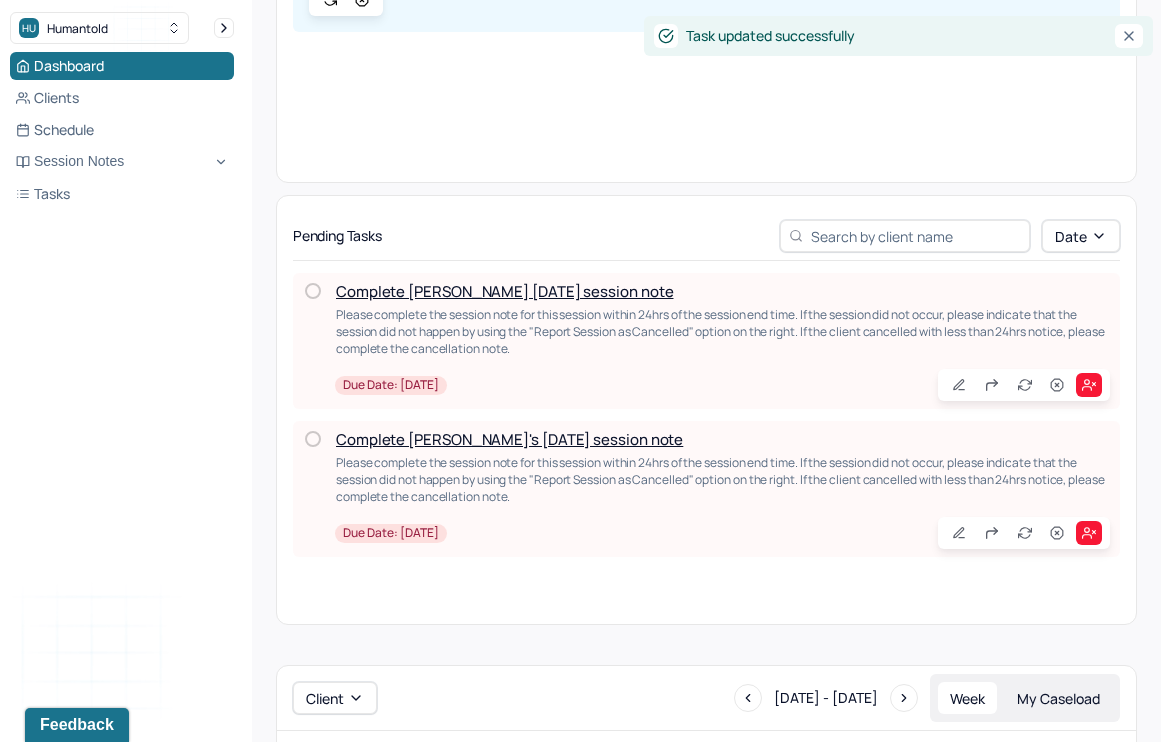 click at bounding box center [313, 291] 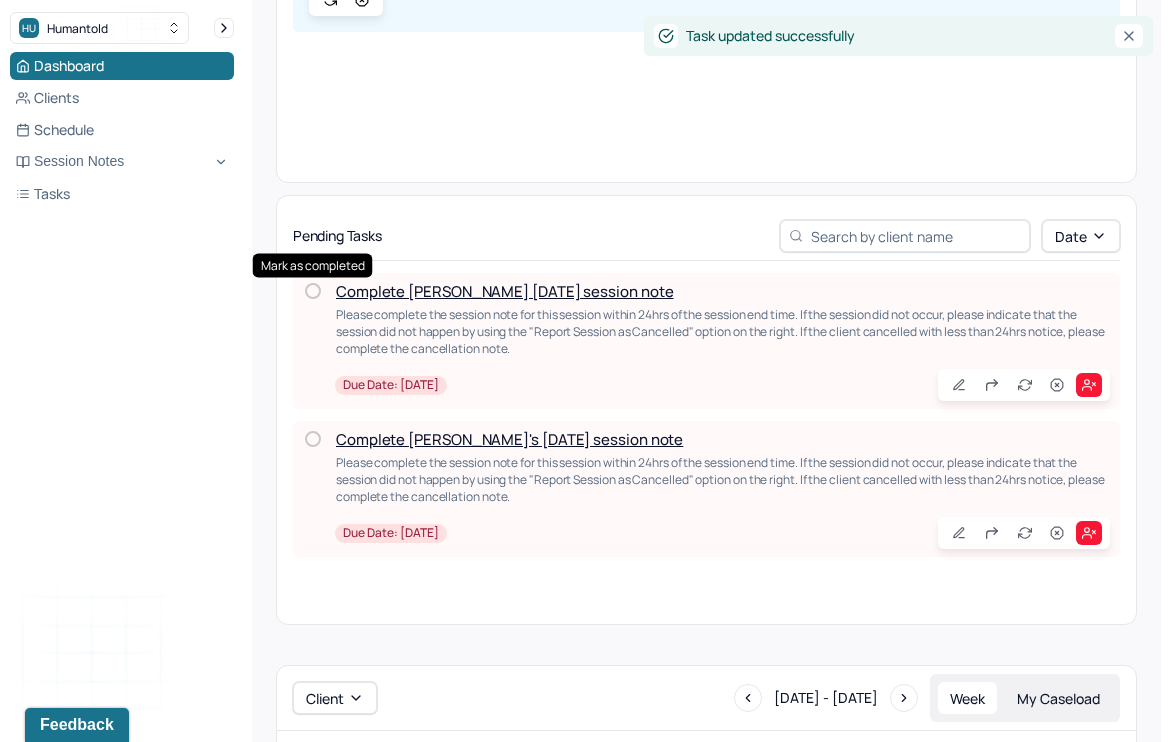 click at bounding box center (313, 291) 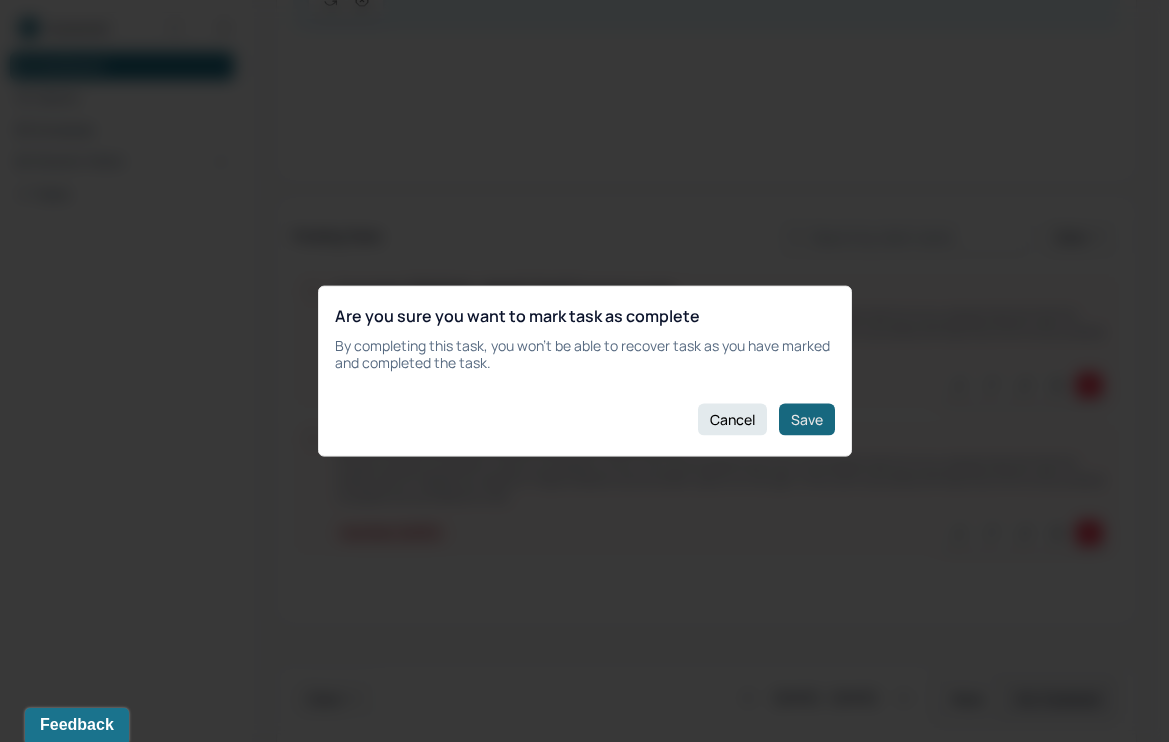 click on "Save" at bounding box center (807, 419) 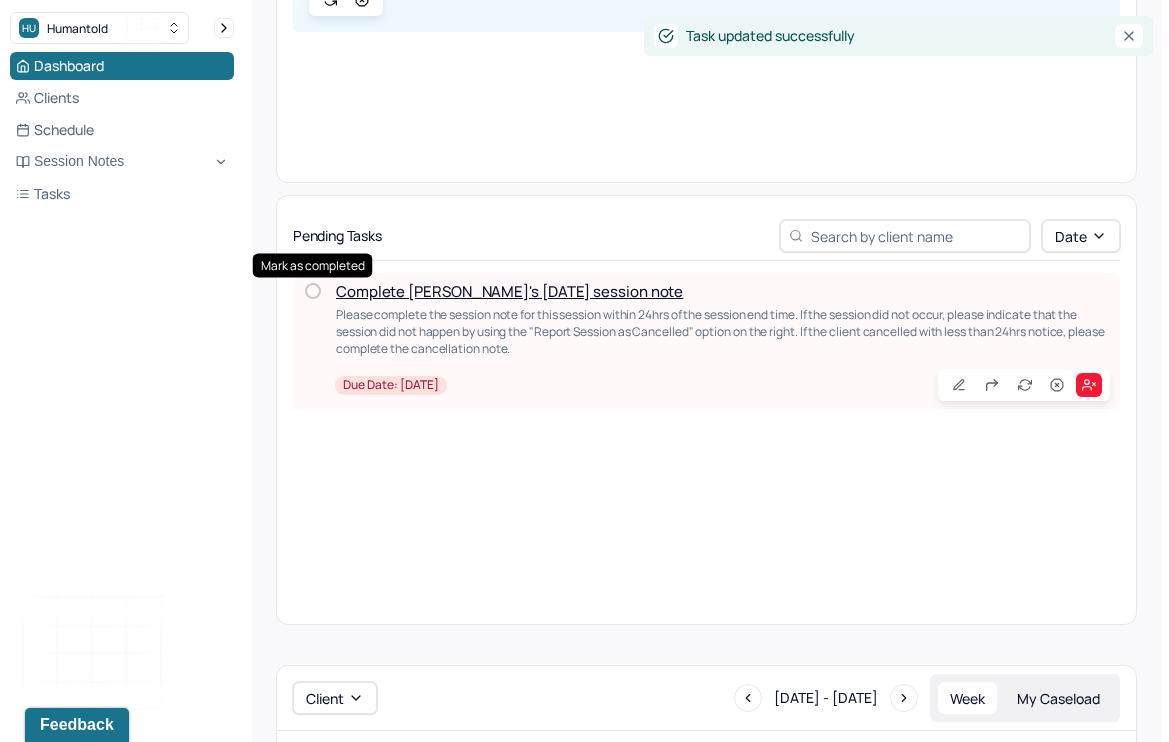 click at bounding box center [313, 291] 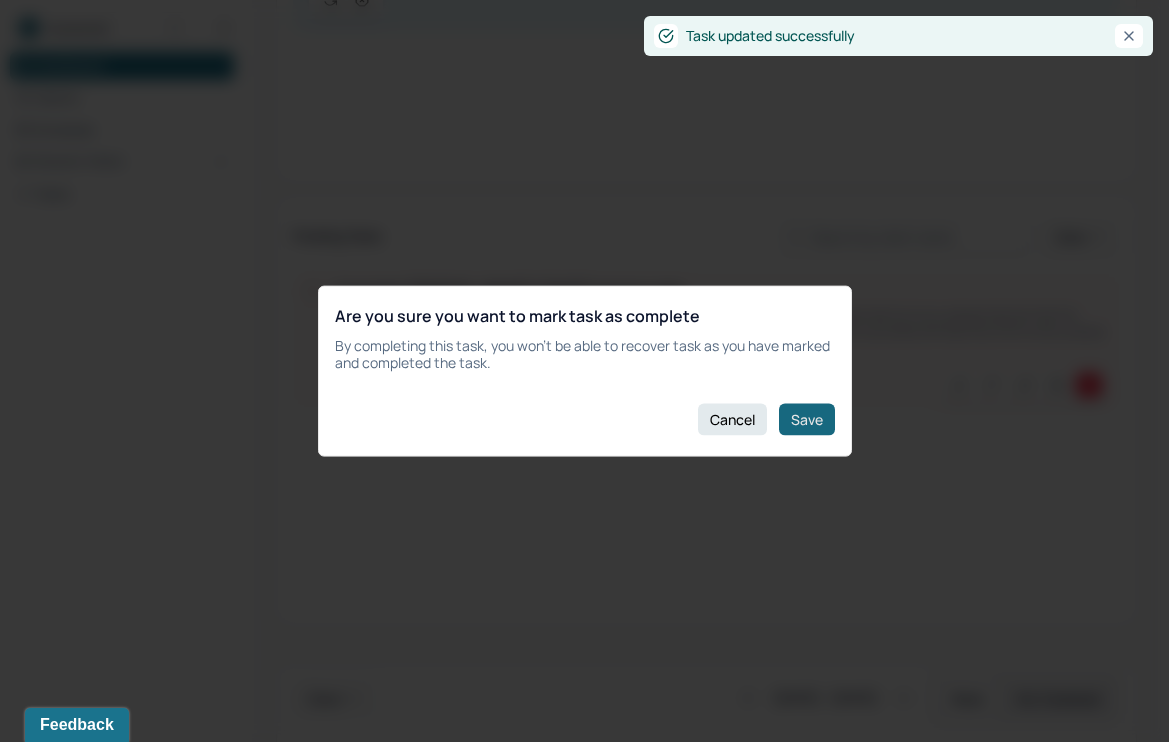 click on "Save" at bounding box center (807, 419) 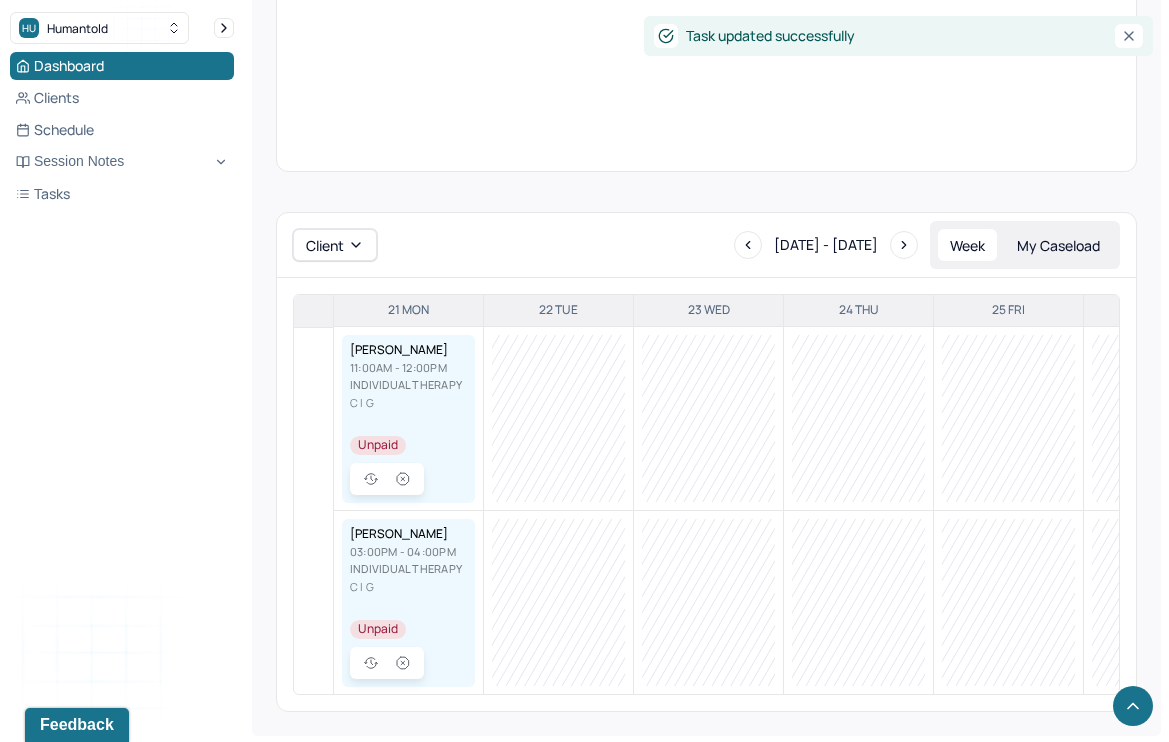 scroll, scrollTop: 863, scrollLeft: 0, axis: vertical 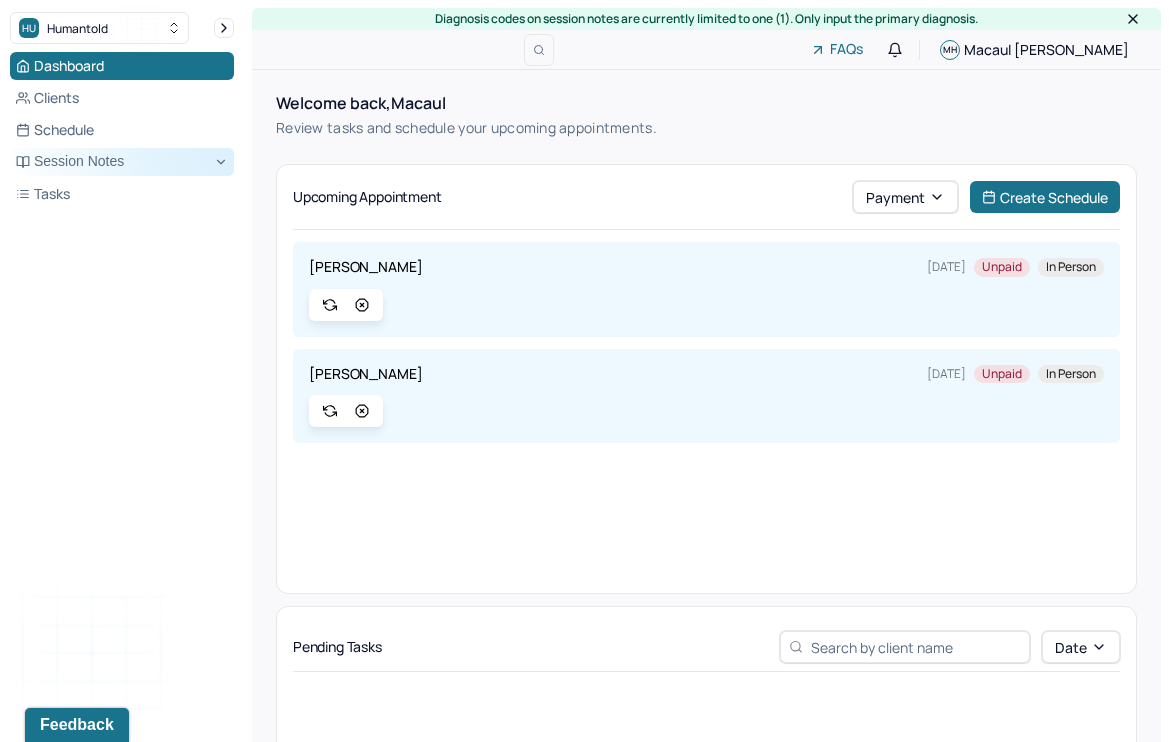 click on "Session Notes" at bounding box center [122, 162] 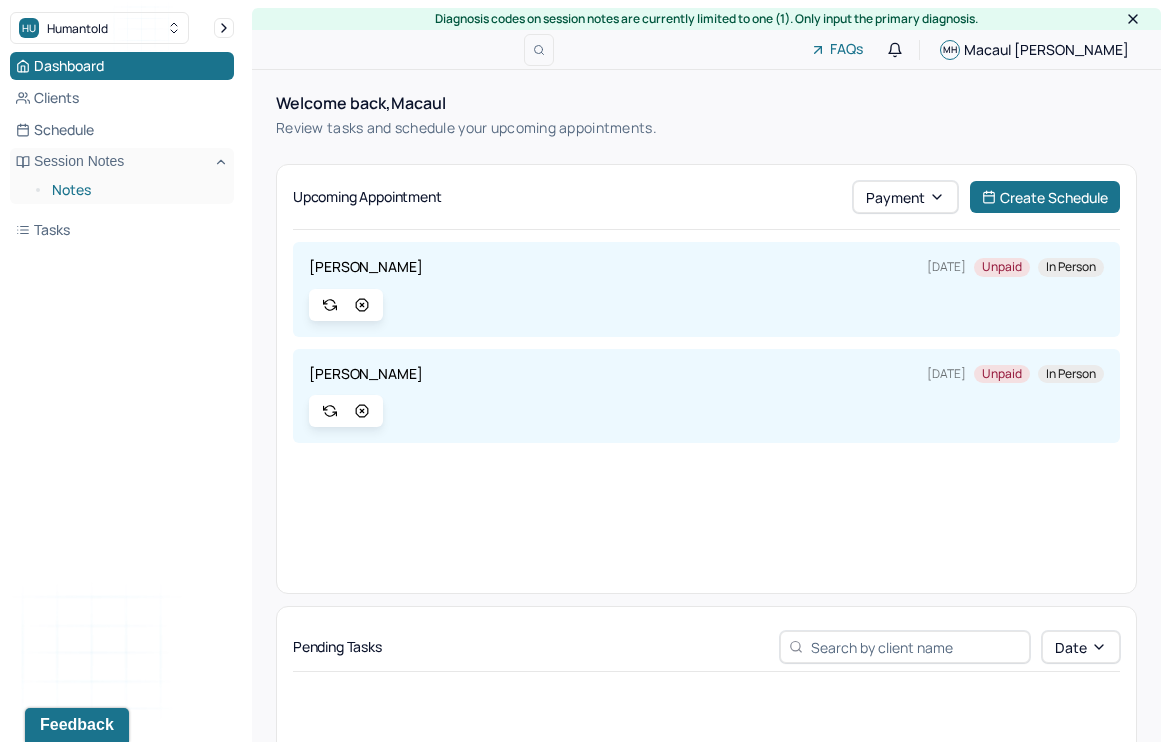 click on "Notes" at bounding box center [135, 190] 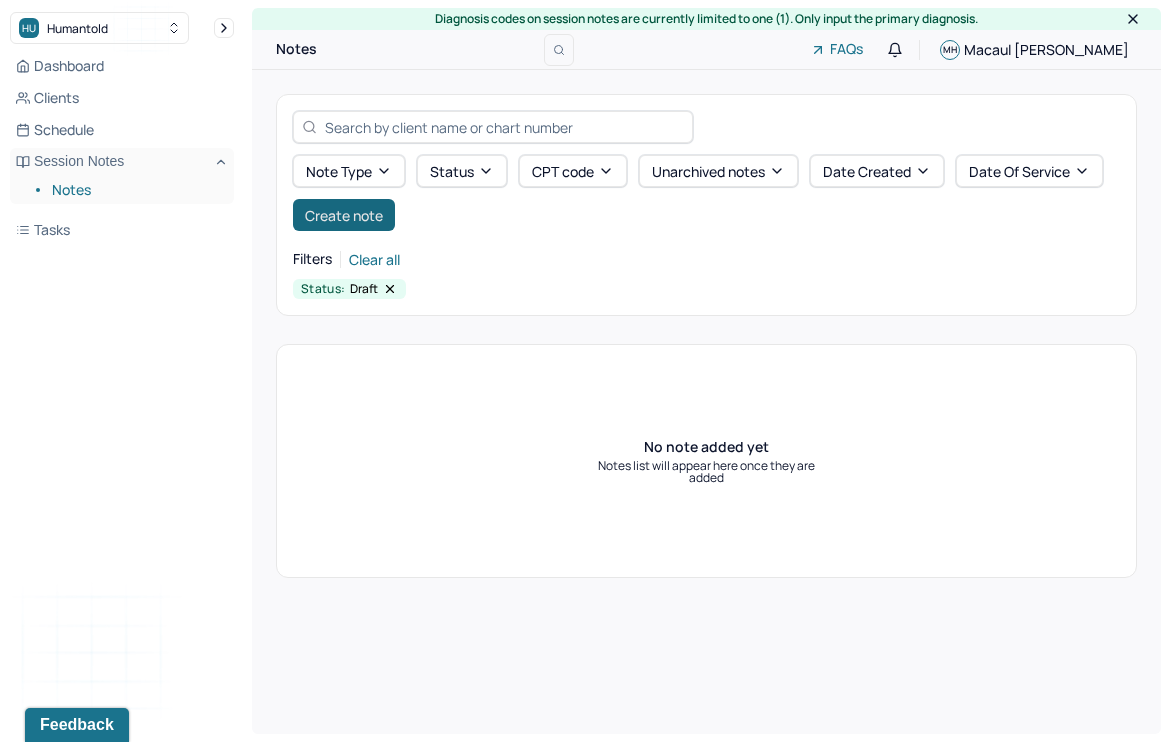 click on "Create note" at bounding box center [344, 215] 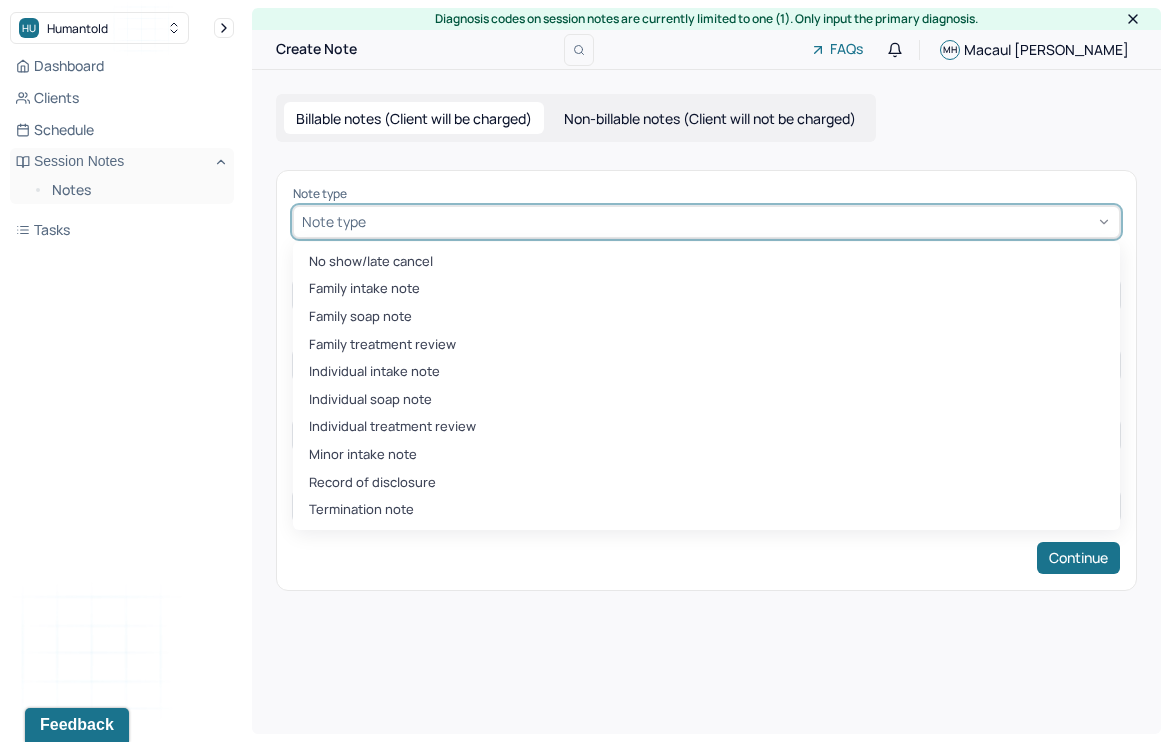click on "Note type" at bounding box center [334, 221] 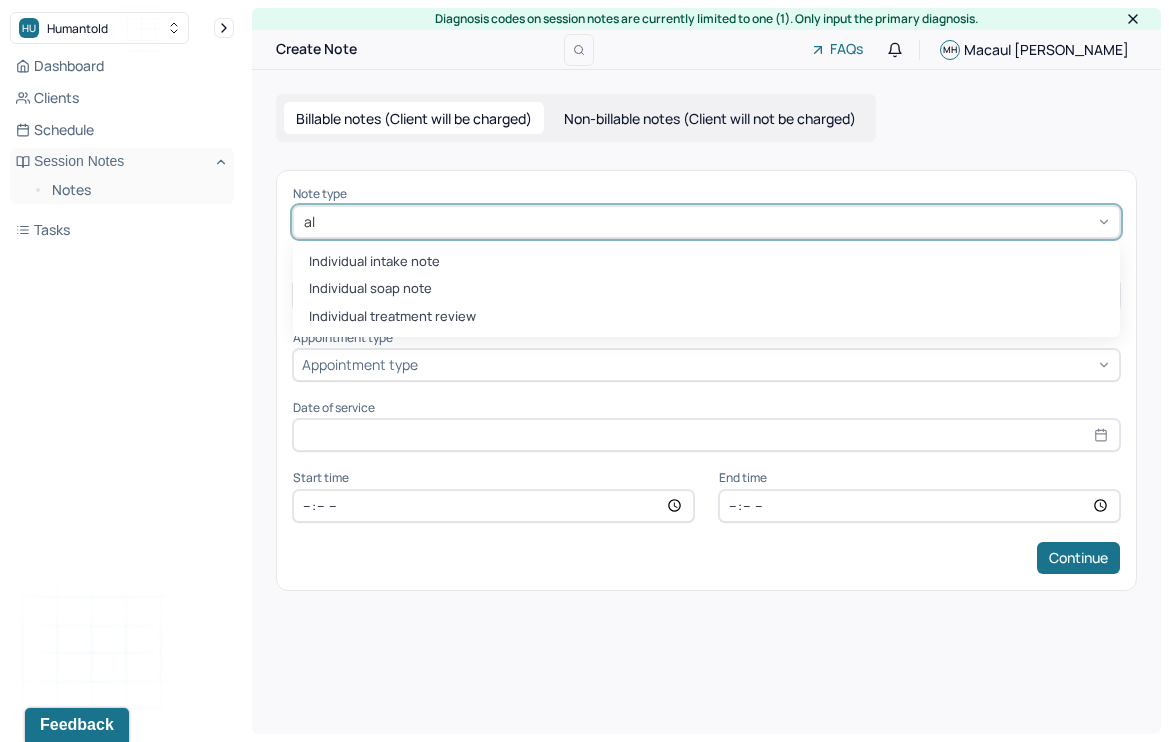type on "a" 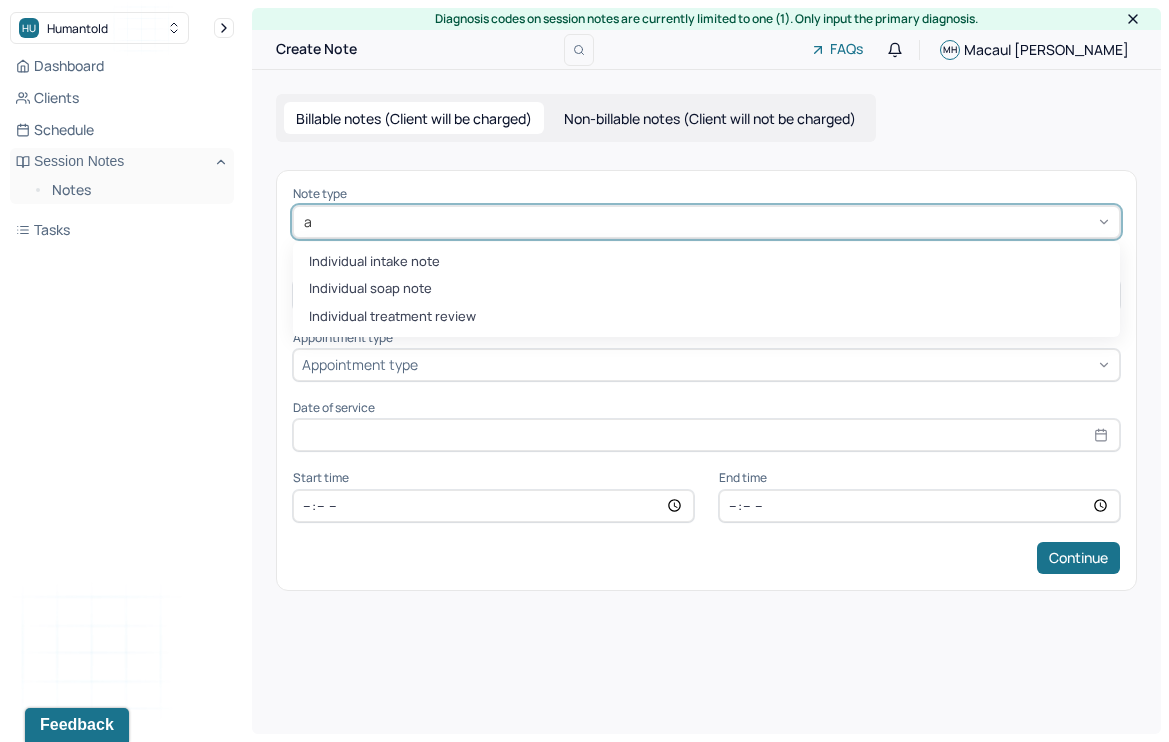 type 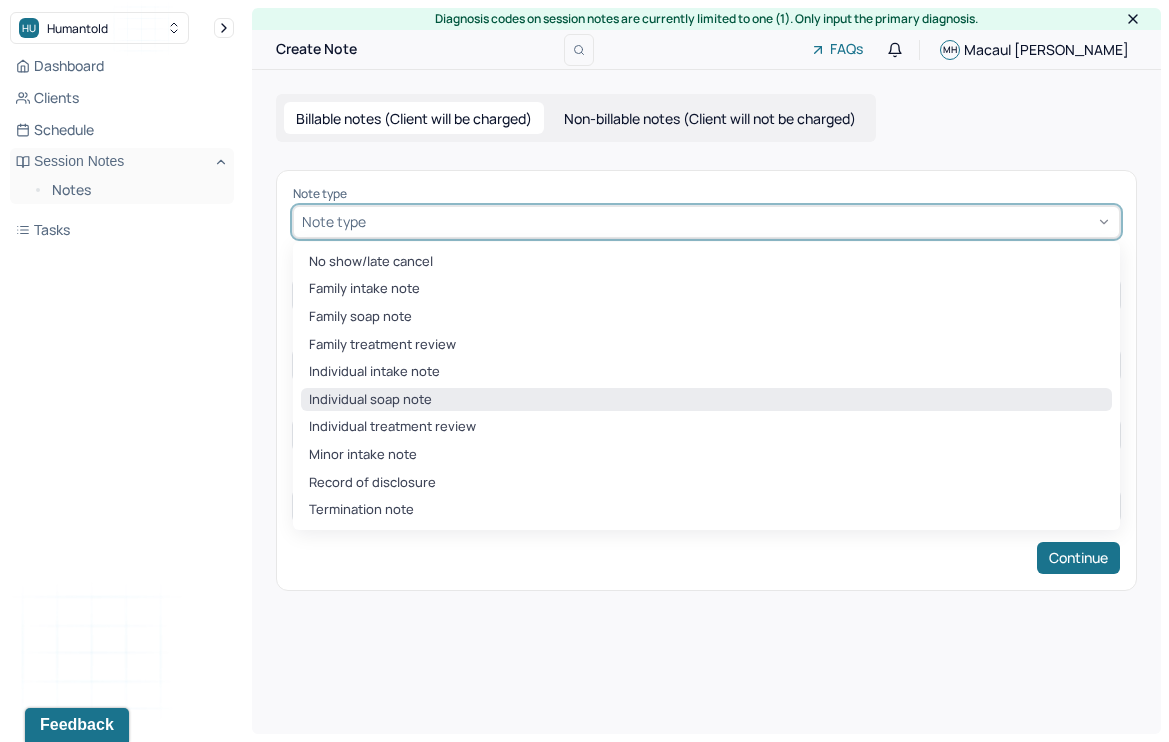 click on "Individual soap note" at bounding box center (706, 400) 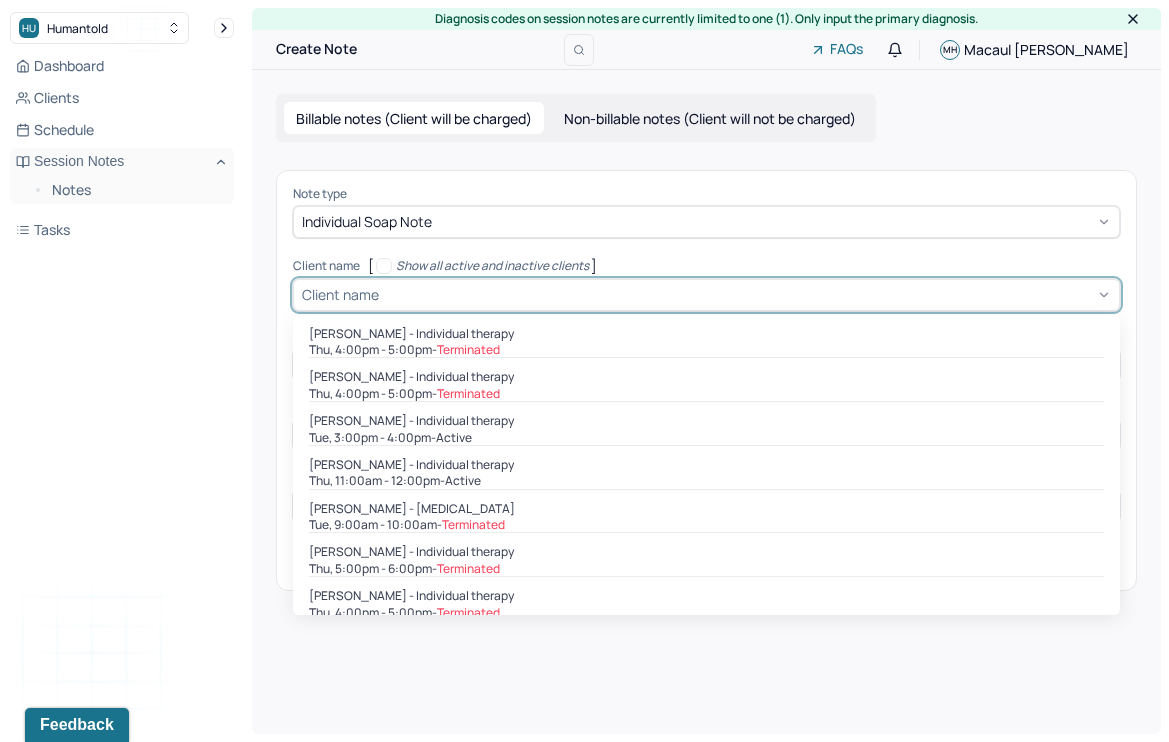 click on "Client name" at bounding box center (340, 294) 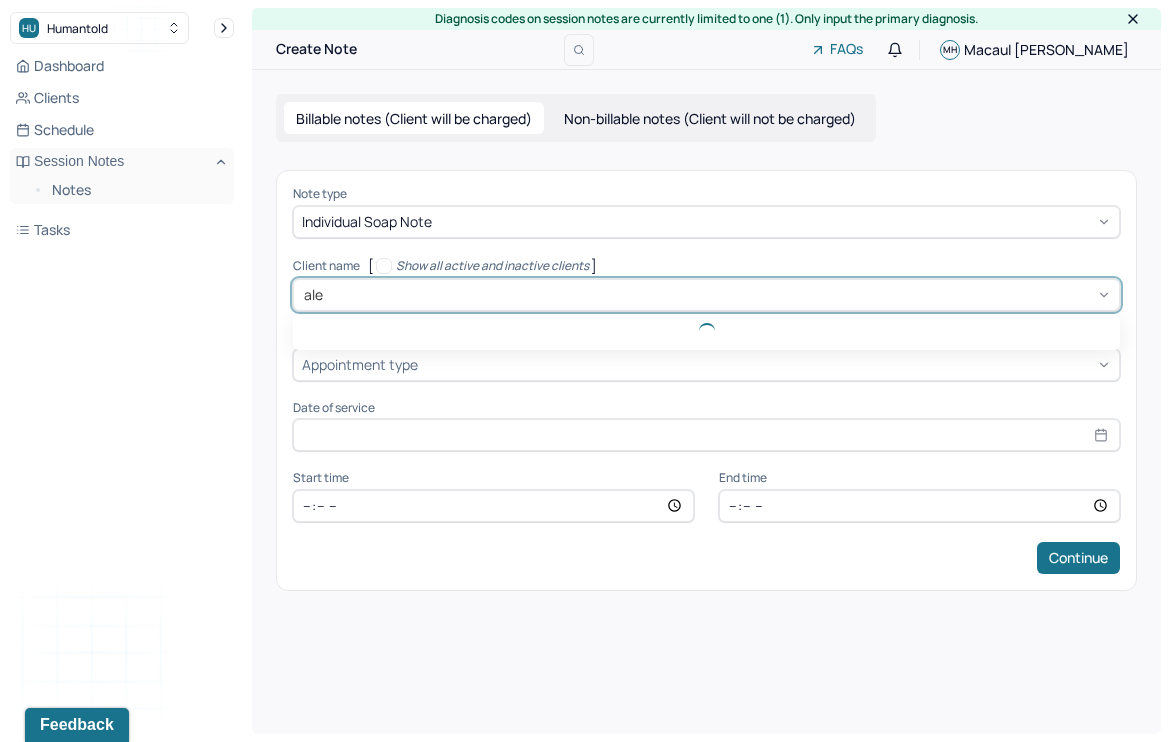 type on "[PERSON_NAME]" 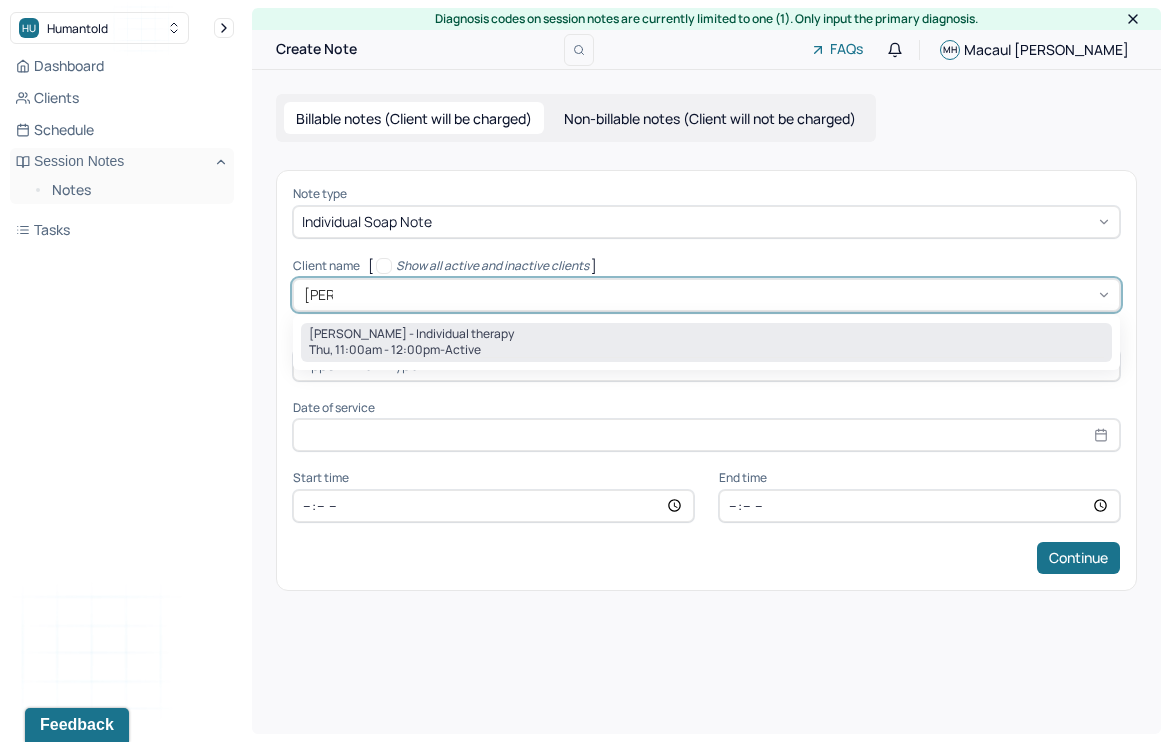 click on "Thu, 11:00am - 12:00pm  -  active" at bounding box center (706, 350) 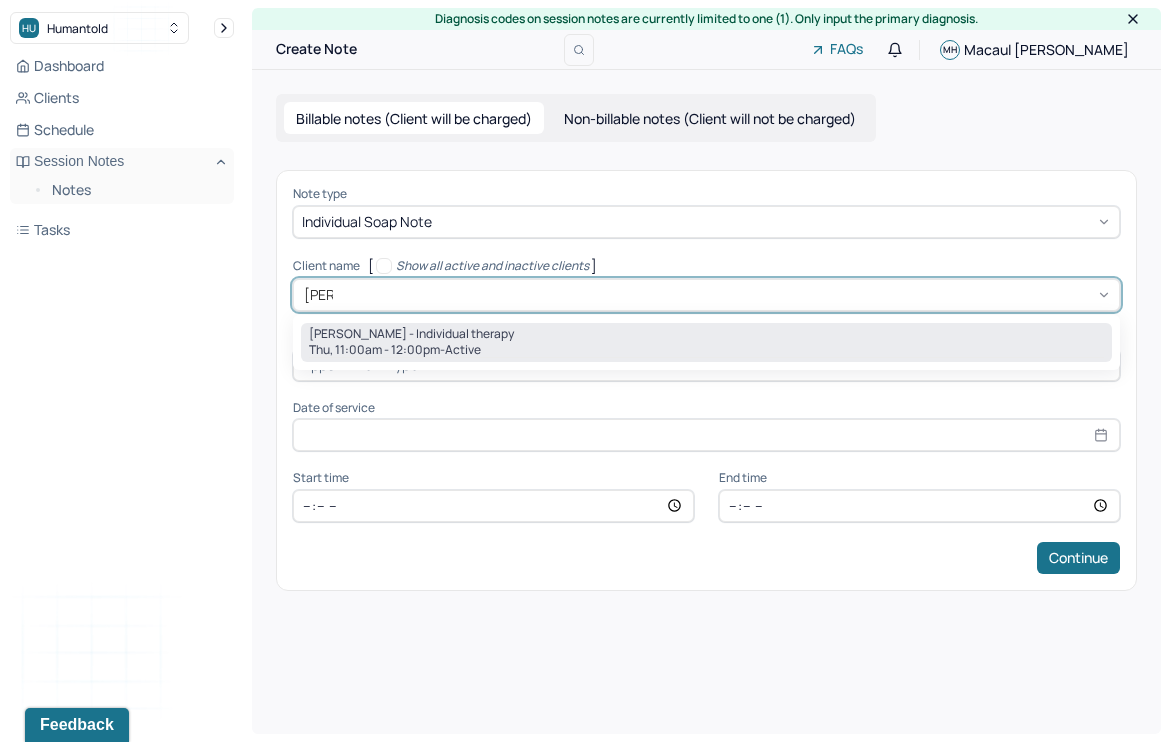type 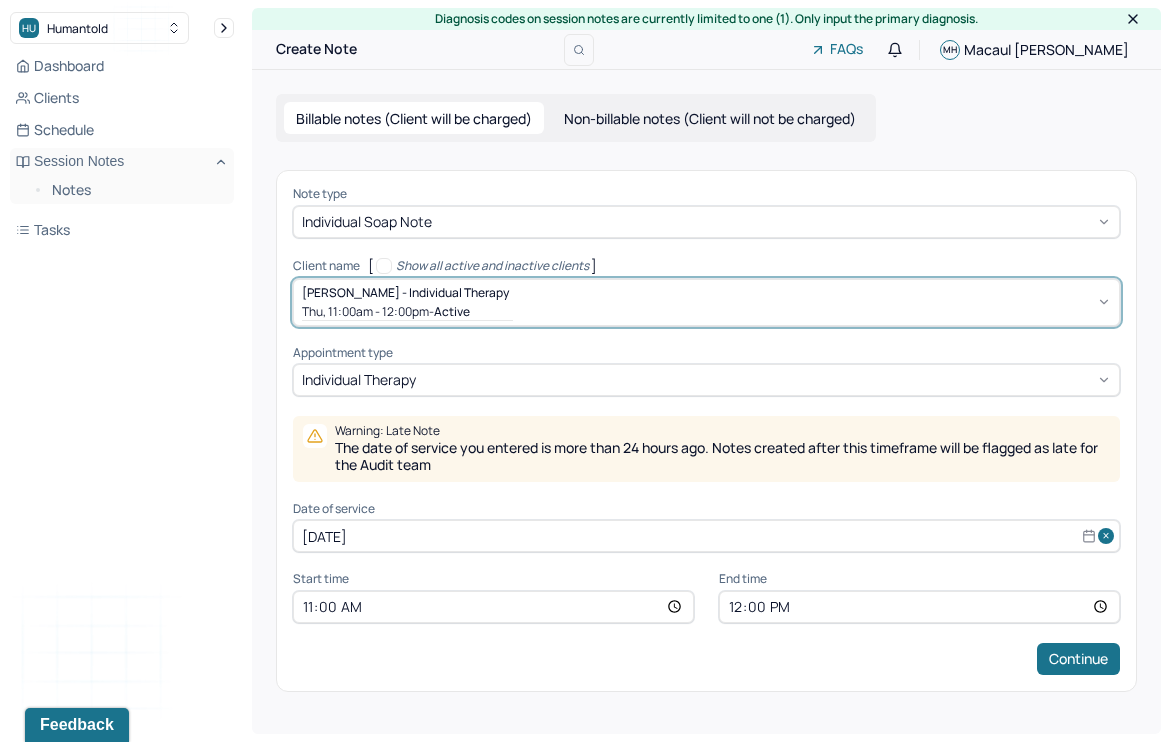 scroll, scrollTop: 0, scrollLeft: 0, axis: both 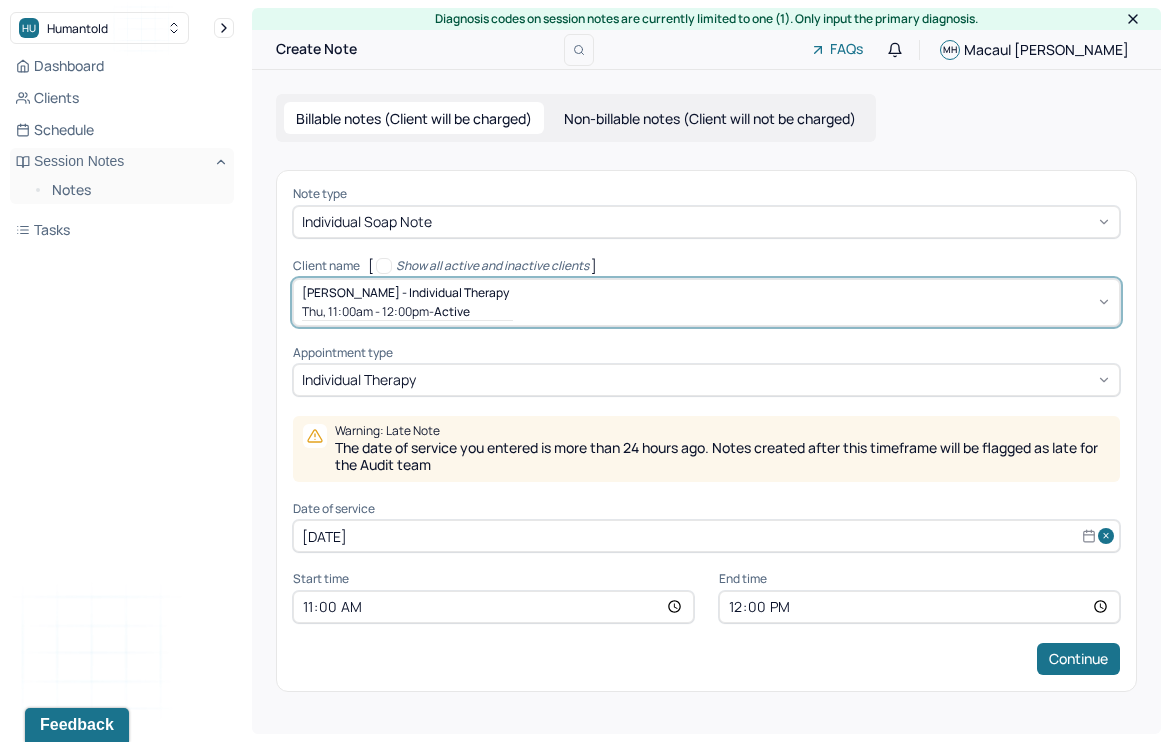 click on "[DATE]" at bounding box center (706, 536) 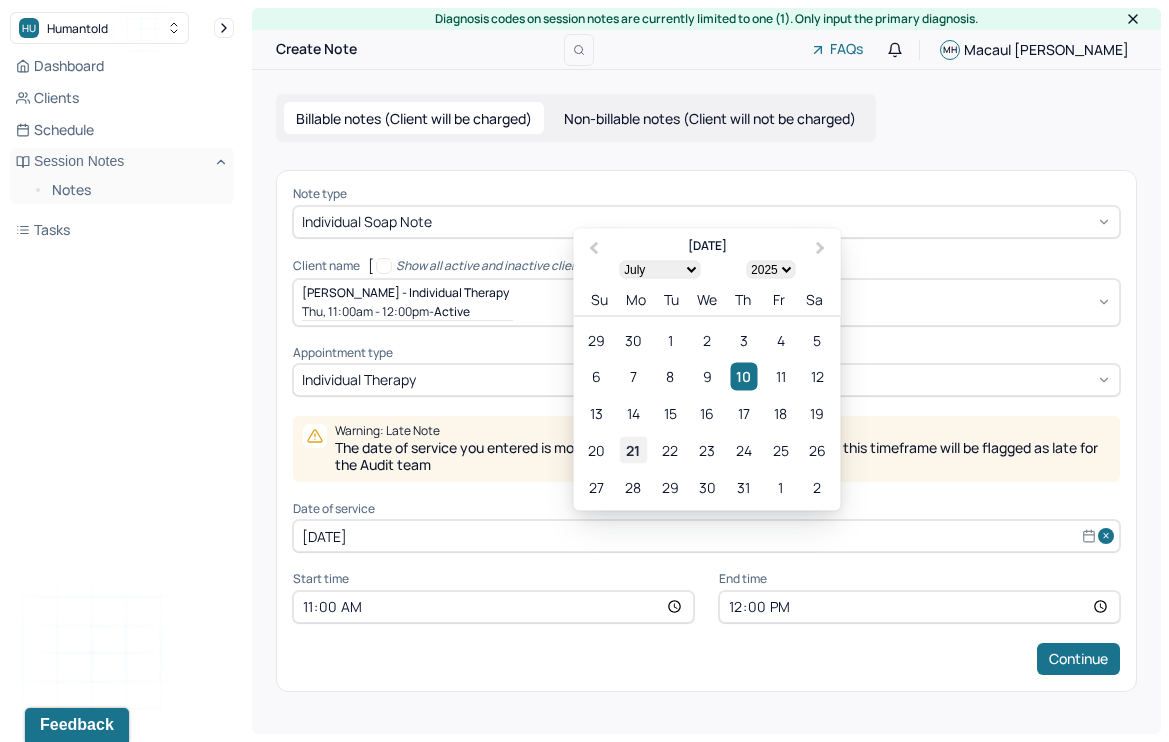click on "21" at bounding box center [633, 450] 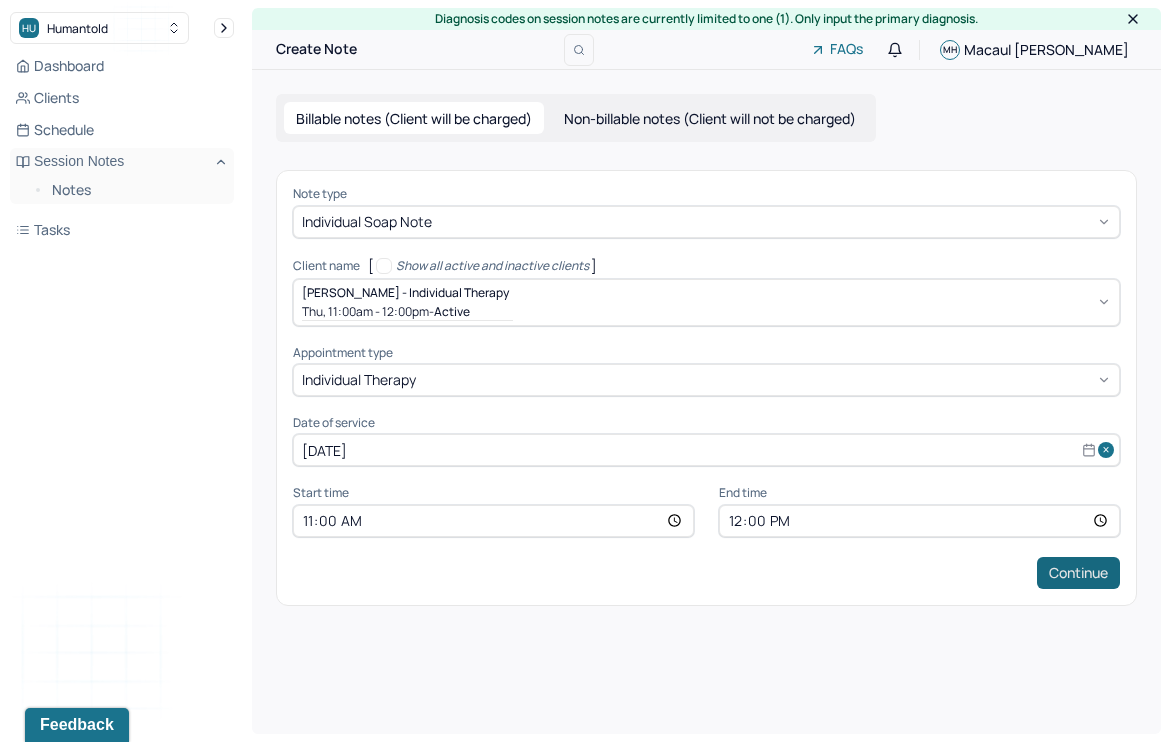 click on "Continue" at bounding box center [1078, 573] 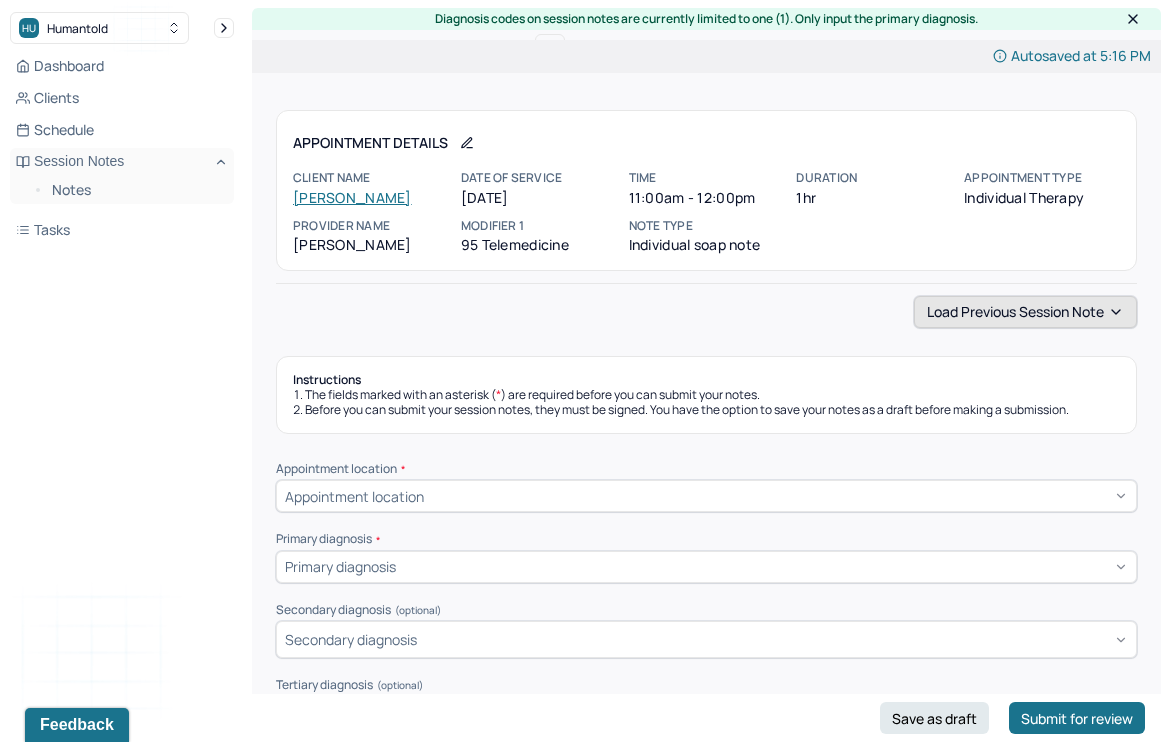 click on "Load previous session note" at bounding box center [1025, 312] 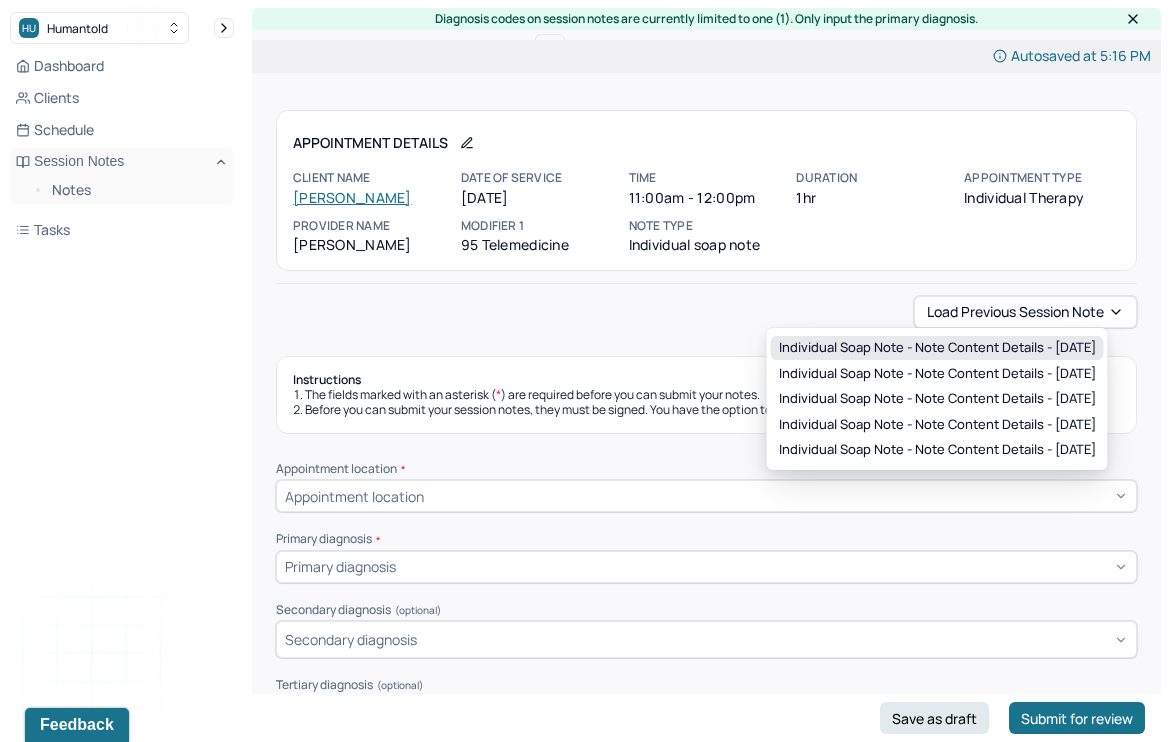 click on "Individual soap note   - Note content Details -   [DATE]" at bounding box center (937, 348) 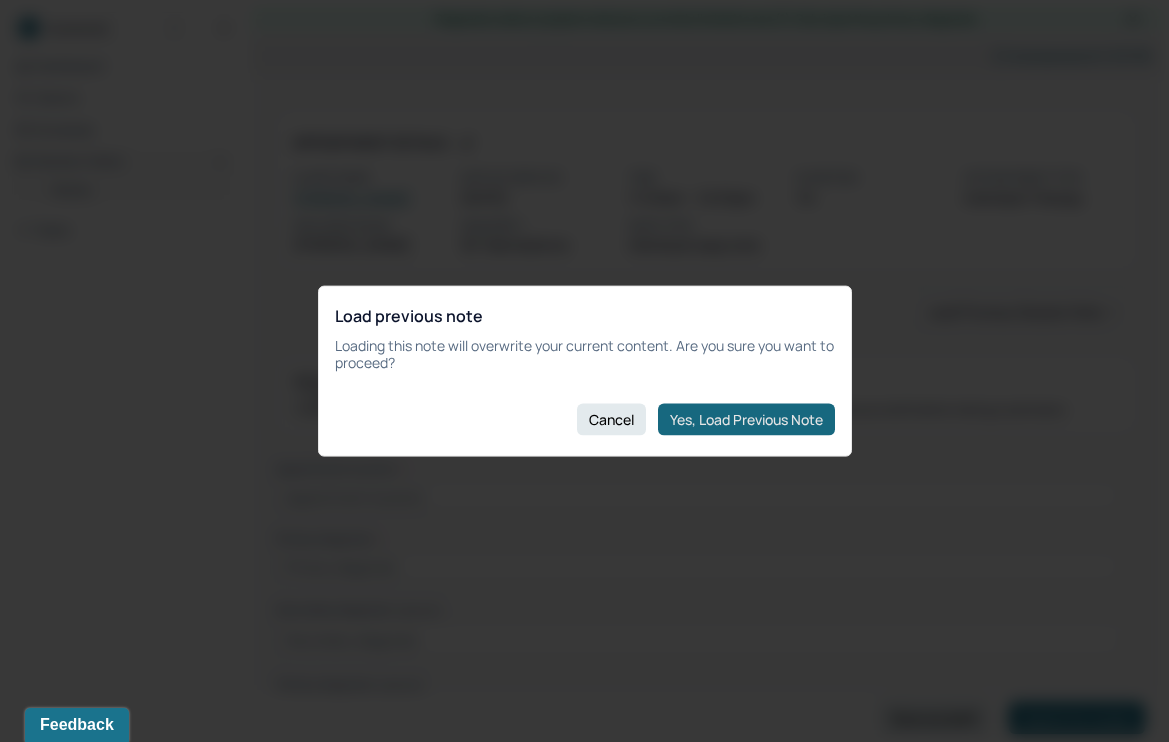 click on "Yes, Load Previous Note" at bounding box center [746, 419] 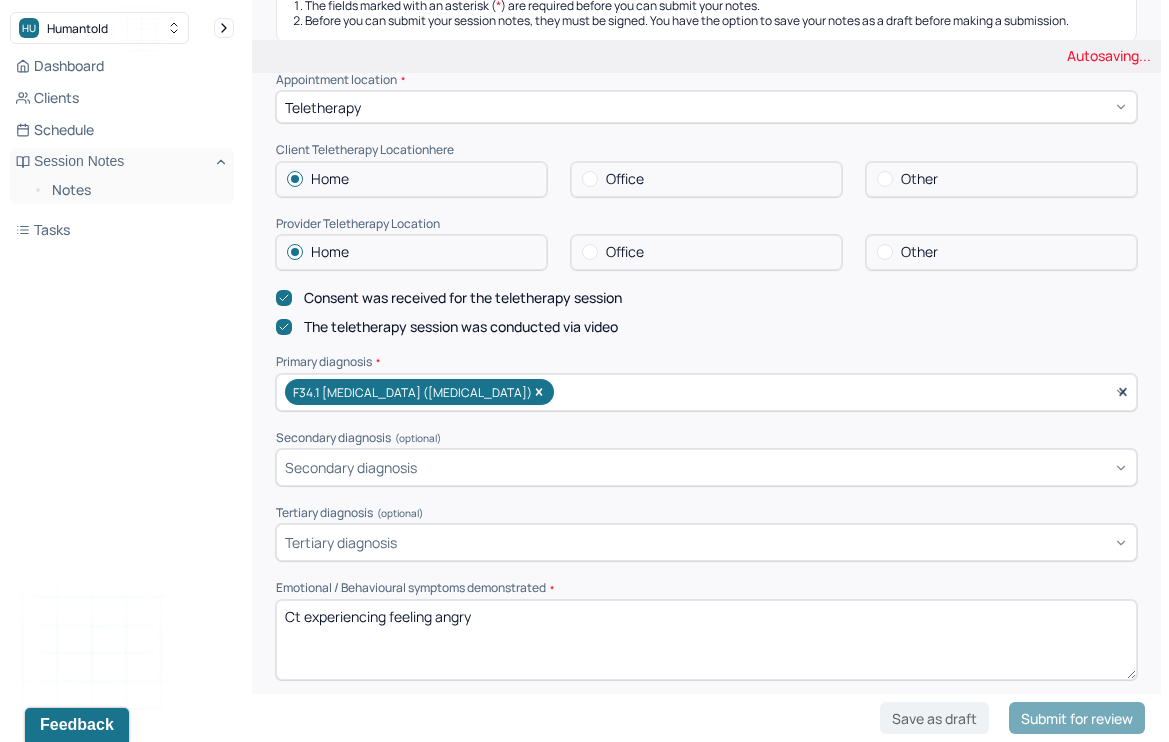 scroll, scrollTop: 390, scrollLeft: 0, axis: vertical 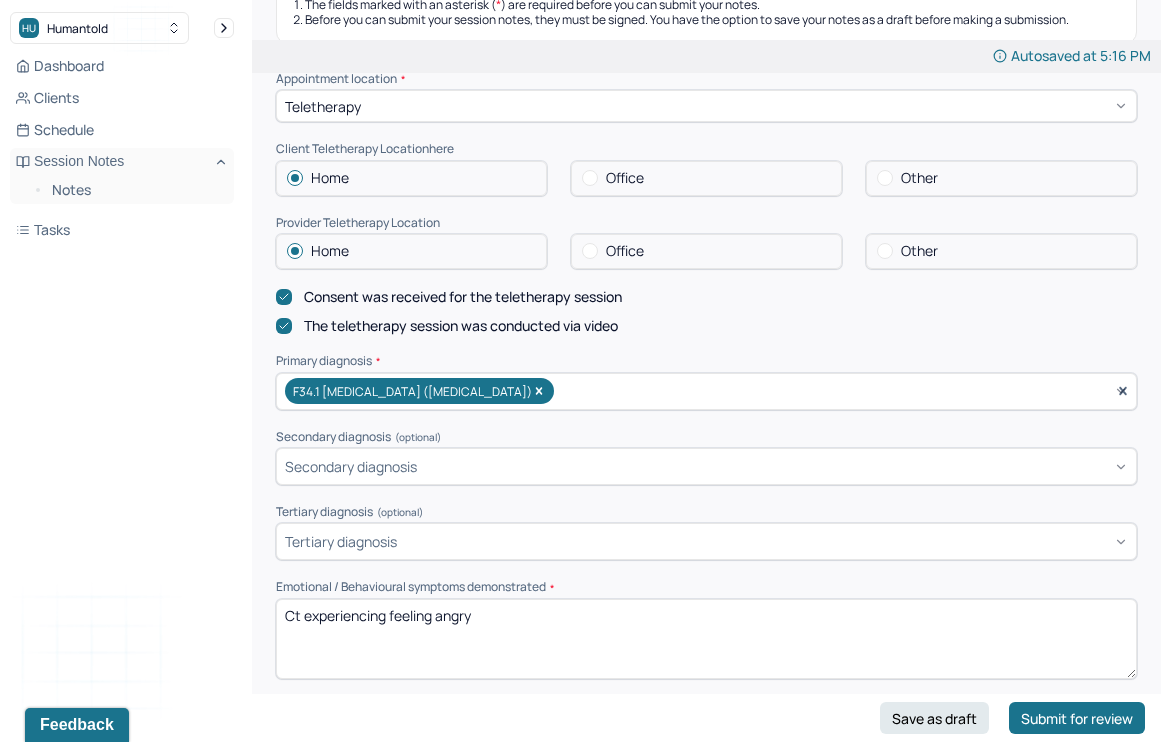 drag, startPoint x: 501, startPoint y: 597, endPoint x: 390, endPoint y: 597, distance: 111 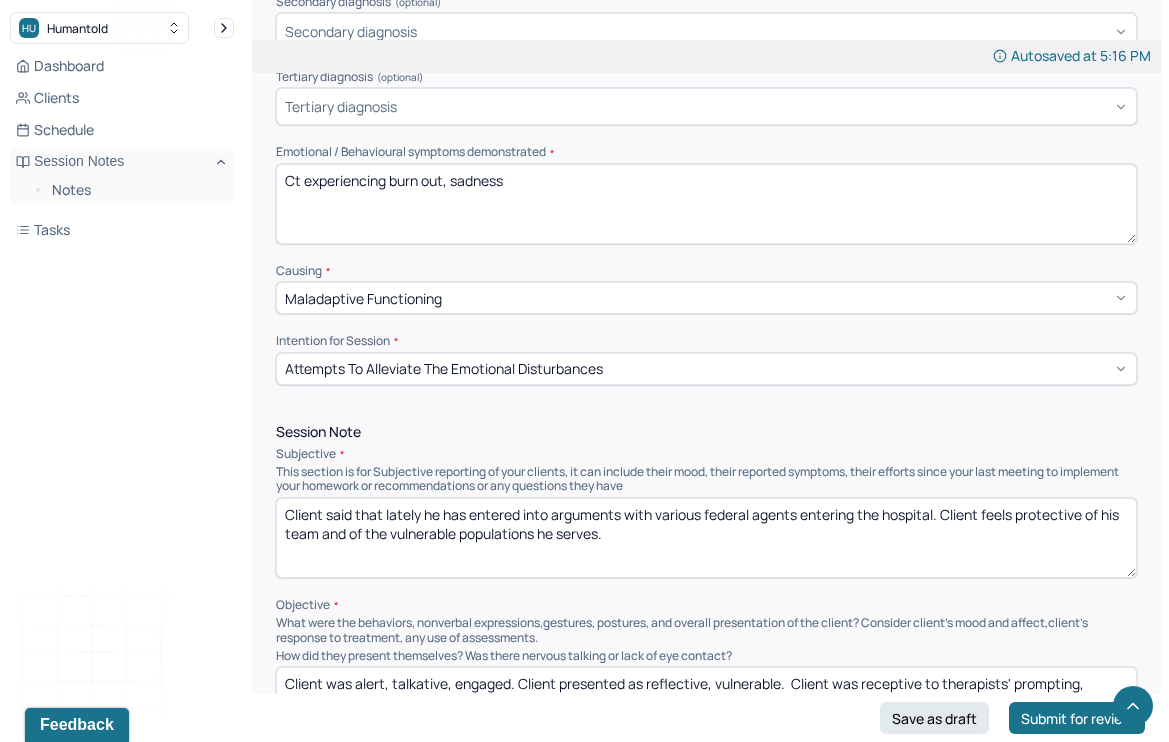 scroll, scrollTop: 834, scrollLeft: 0, axis: vertical 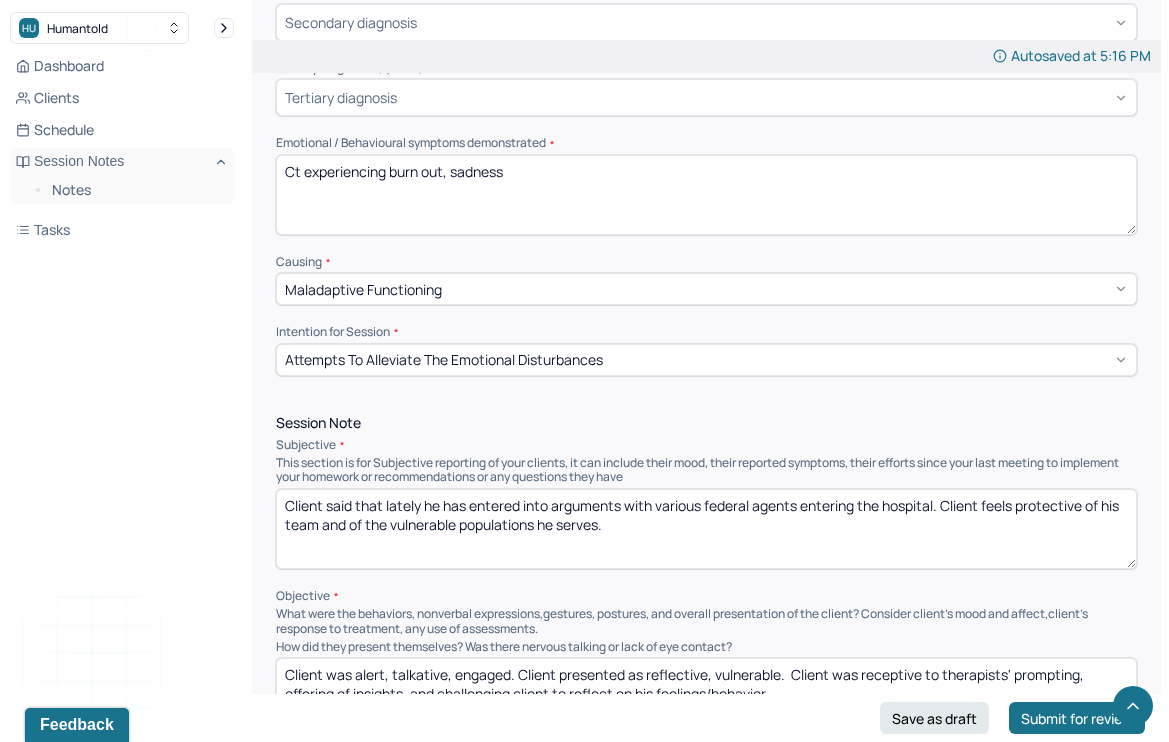 type on "Ct experiencing burn out, sadness" 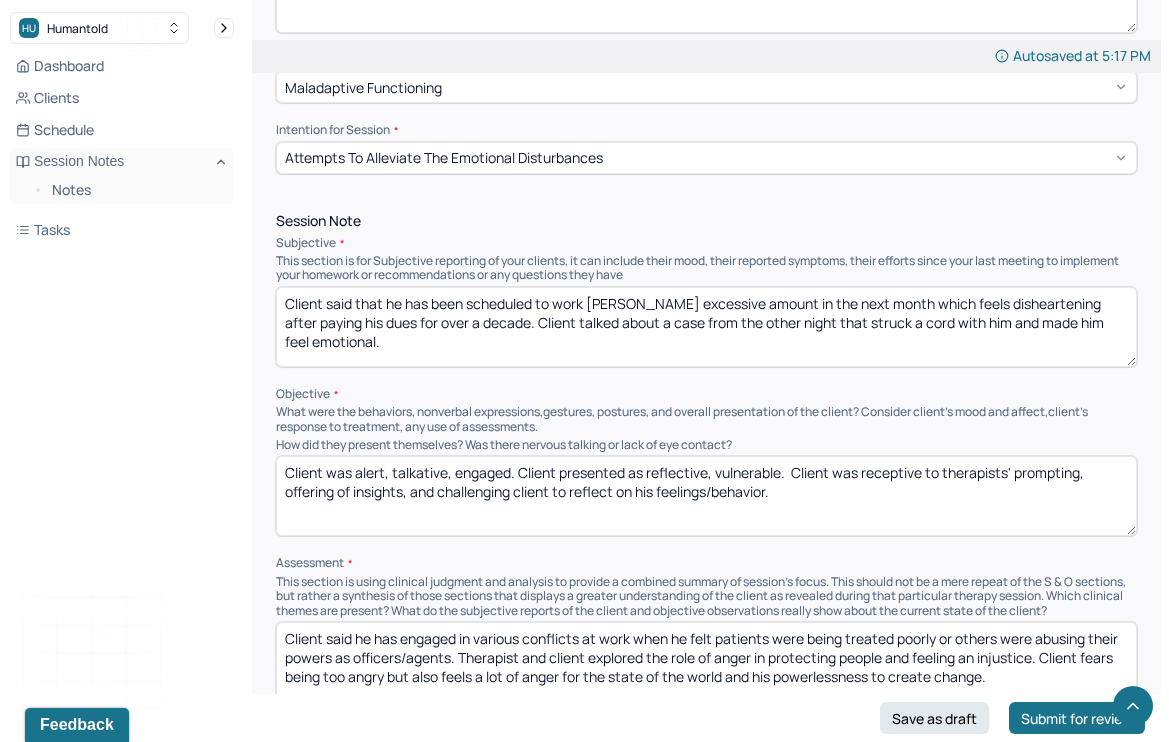 scroll, scrollTop: 1064, scrollLeft: 0, axis: vertical 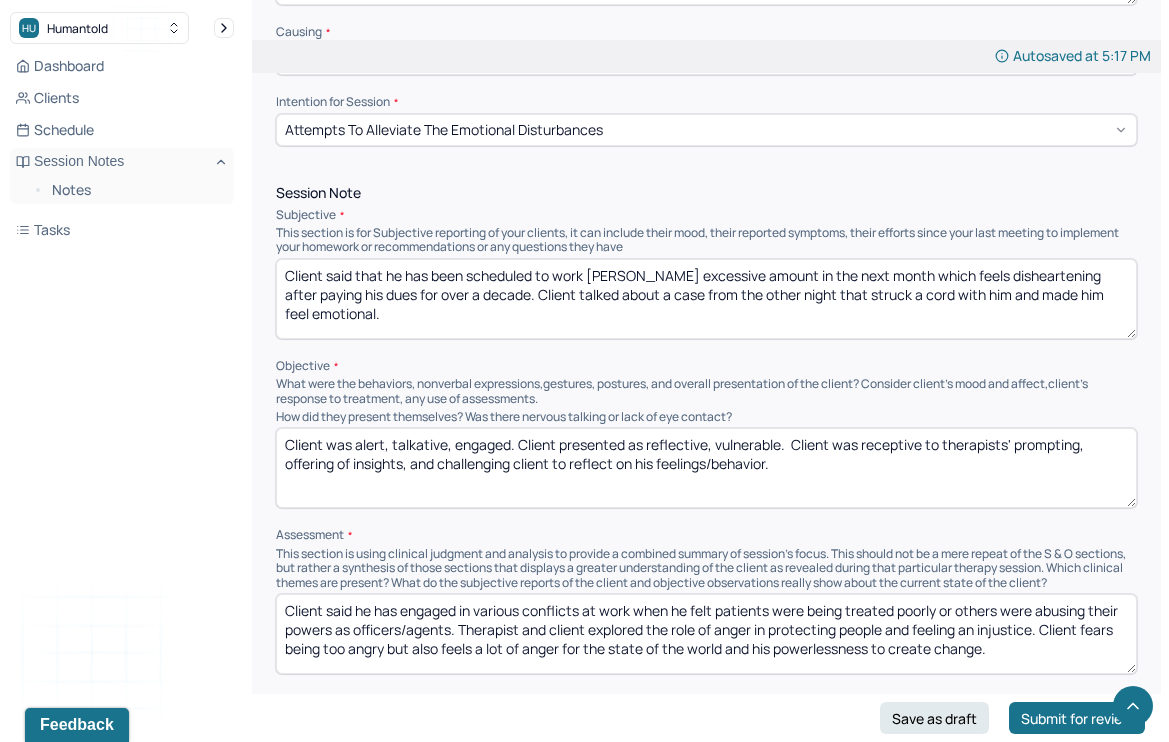 type on "Client said that he has been scheduled to work [PERSON_NAME] excessive amount in the next month which feels disheartening after paying his dues for over a decade. Client talked about a case from the other night that struck a cord with him and made him feel emotional." 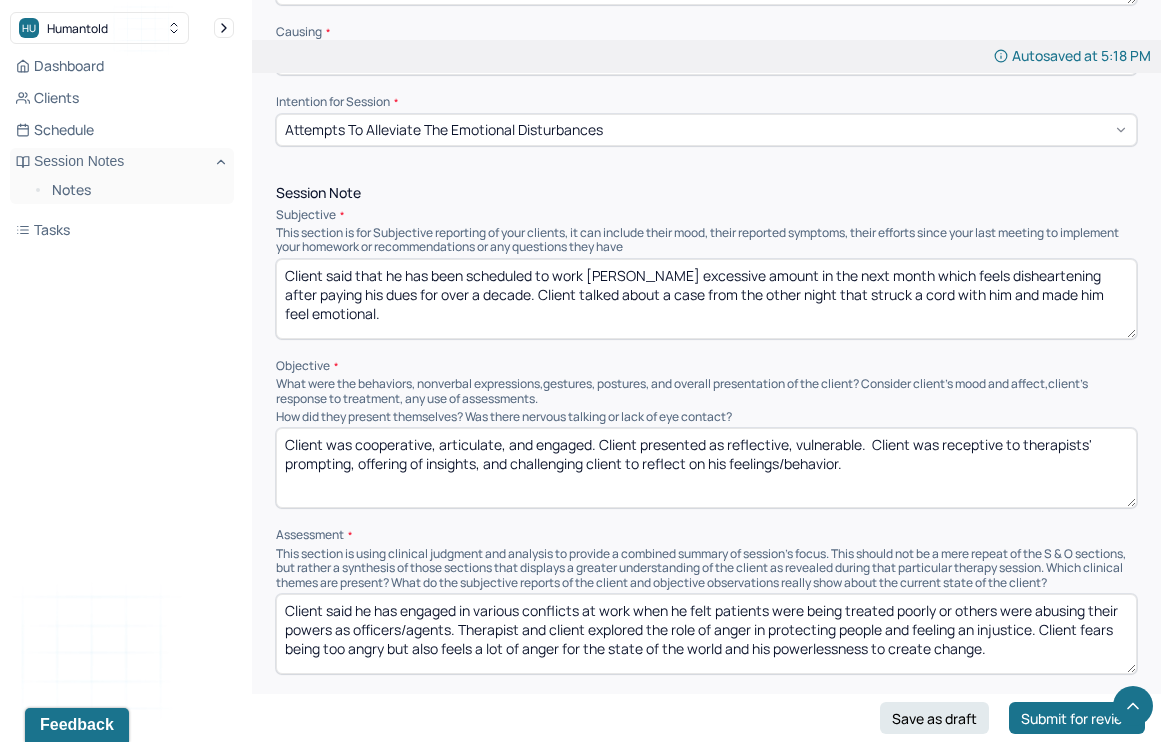 click on "Client was cooperative, articulate, and engaged. Client presented as reflective, vulnerable.  Client was receptive to therapists' prompting, offering of insights, and challenging client to reflect on his feelings/behavior." at bounding box center [706, 468] 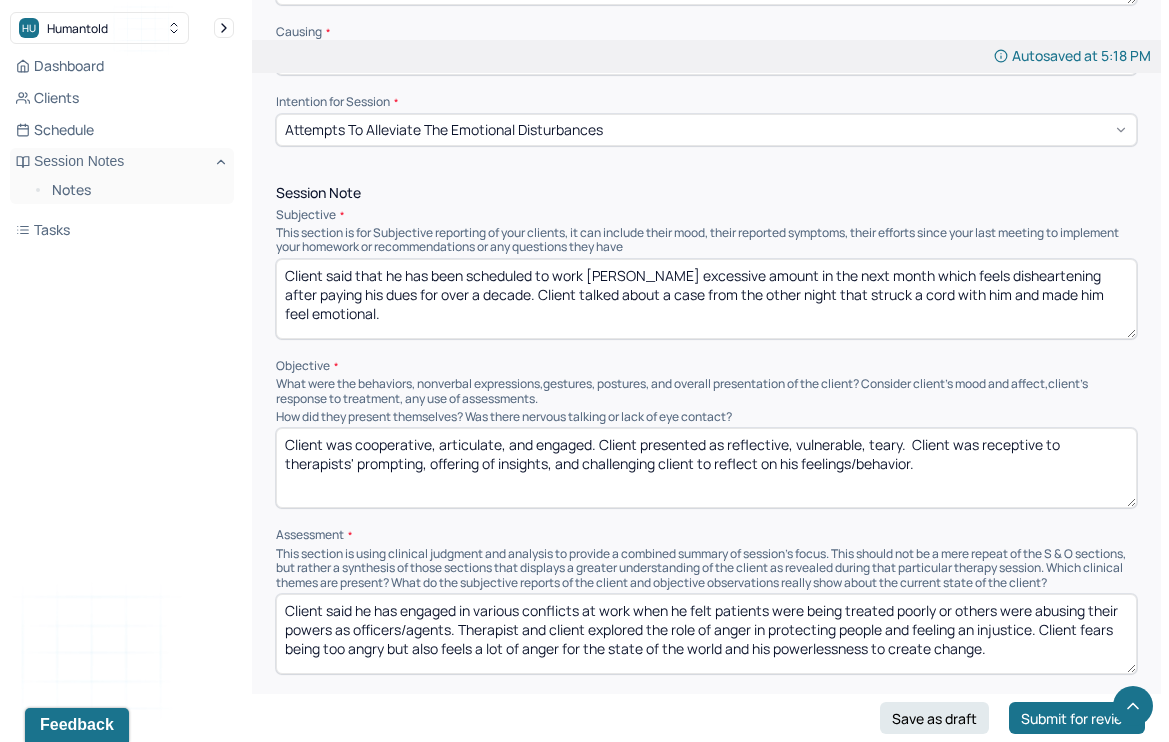 click on "Client was cooperative, articulate, and engaged. Client presented as reflective, vulnerable, teary.  Client was receptive to therapists' prompting, offering of insights, and challenging client to reflect on his feelings/behavior." at bounding box center (706, 468) 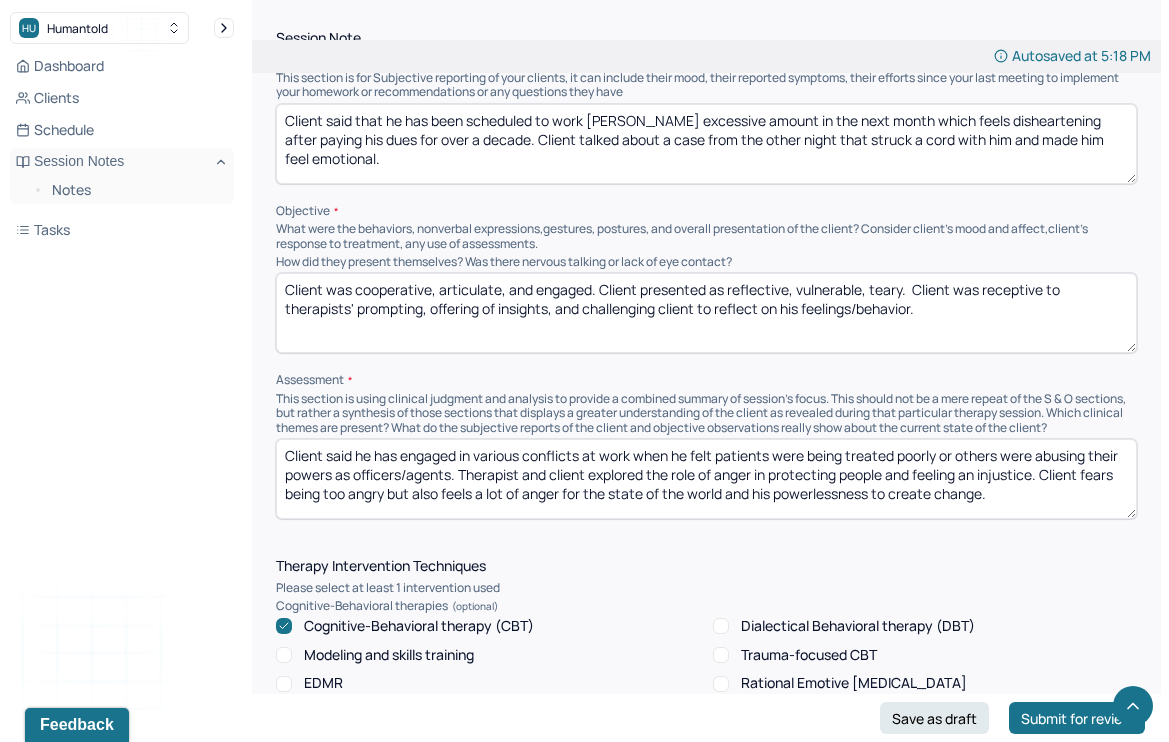 scroll, scrollTop: 1221, scrollLeft: 0, axis: vertical 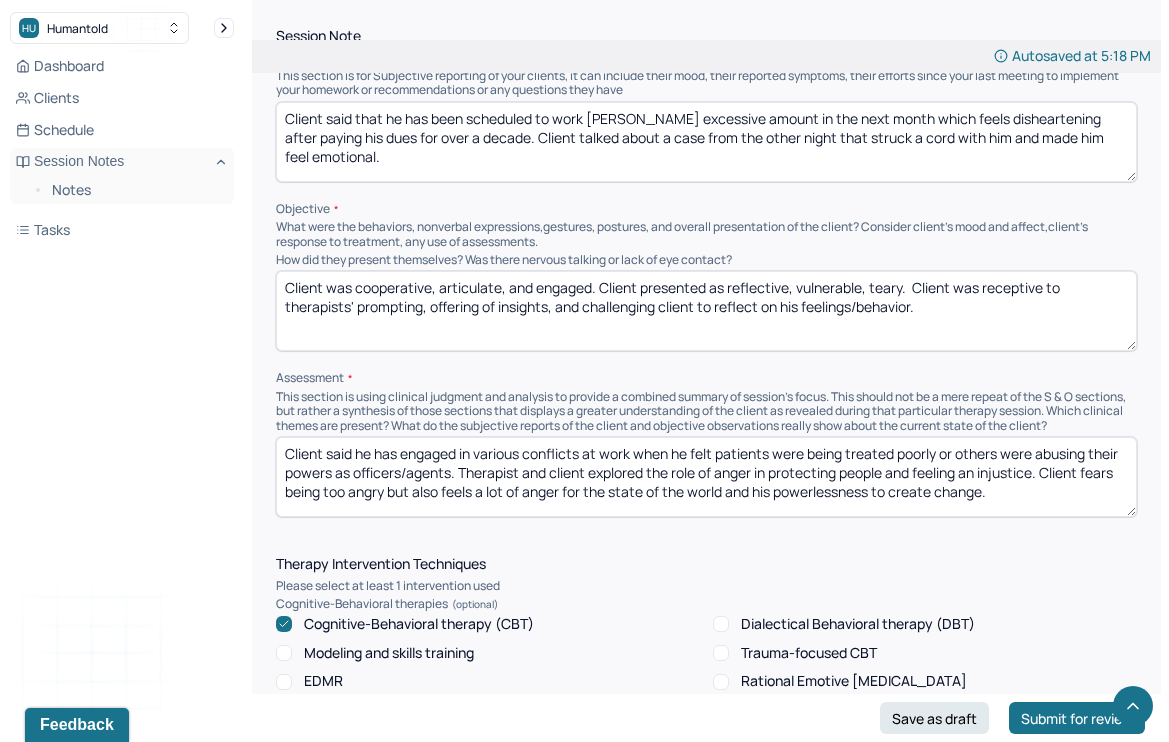 type on "Client was cooperative, articulate, and engaged. Client presented as reflective, vulnerable, teary.  Client was receptive to therapists' prompting, offering of insights, and challenging client to reflect on his feelings/behavior." 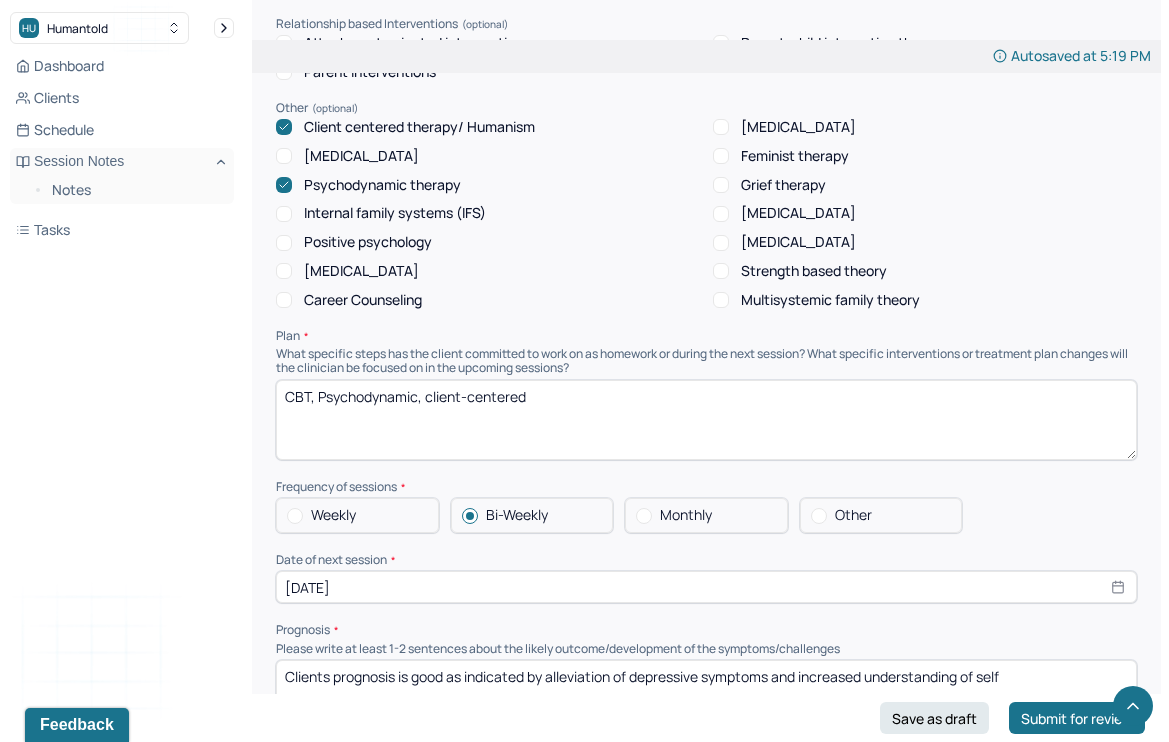 scroll, scrollTop: 1973, scrollLeft: 0, axis: vertical 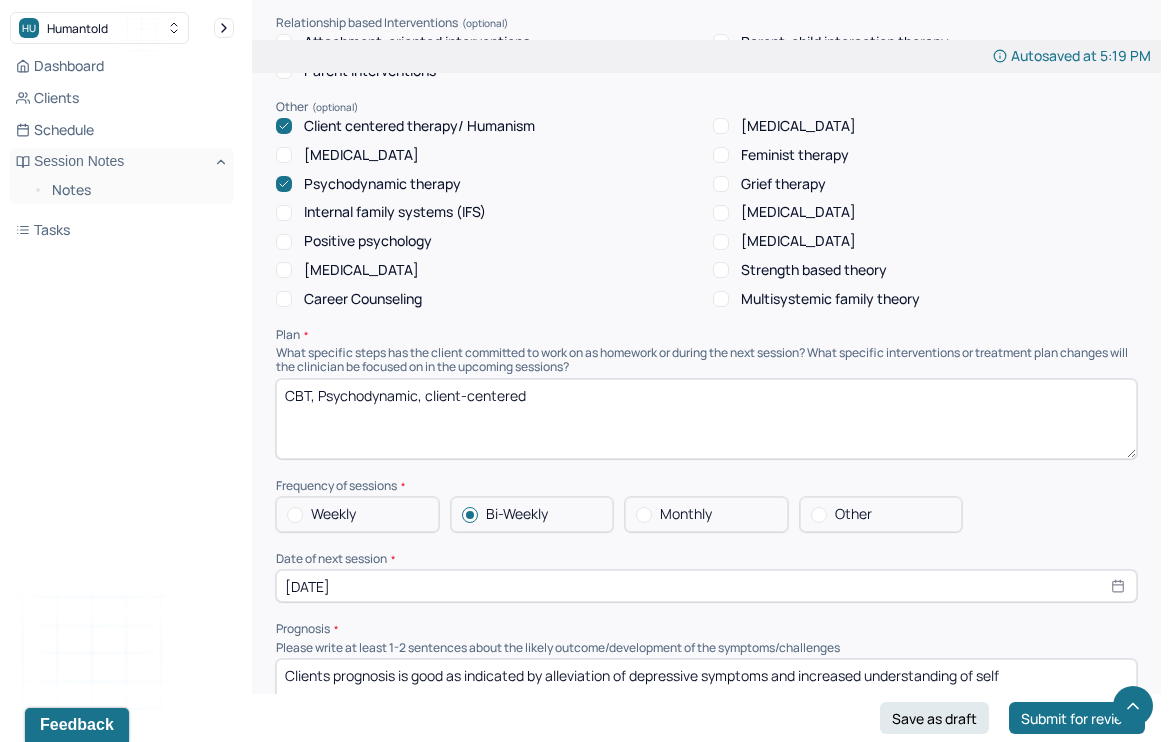 type on "Client first discussed a sense  of frustration that having graduated from his fellowship program, he is still expected to work endlessly. Client is seeking work-life balance after devoting himself to training. Therapist utilized client-centered approach to validate and reflect back client feelings as client described emotional work case." 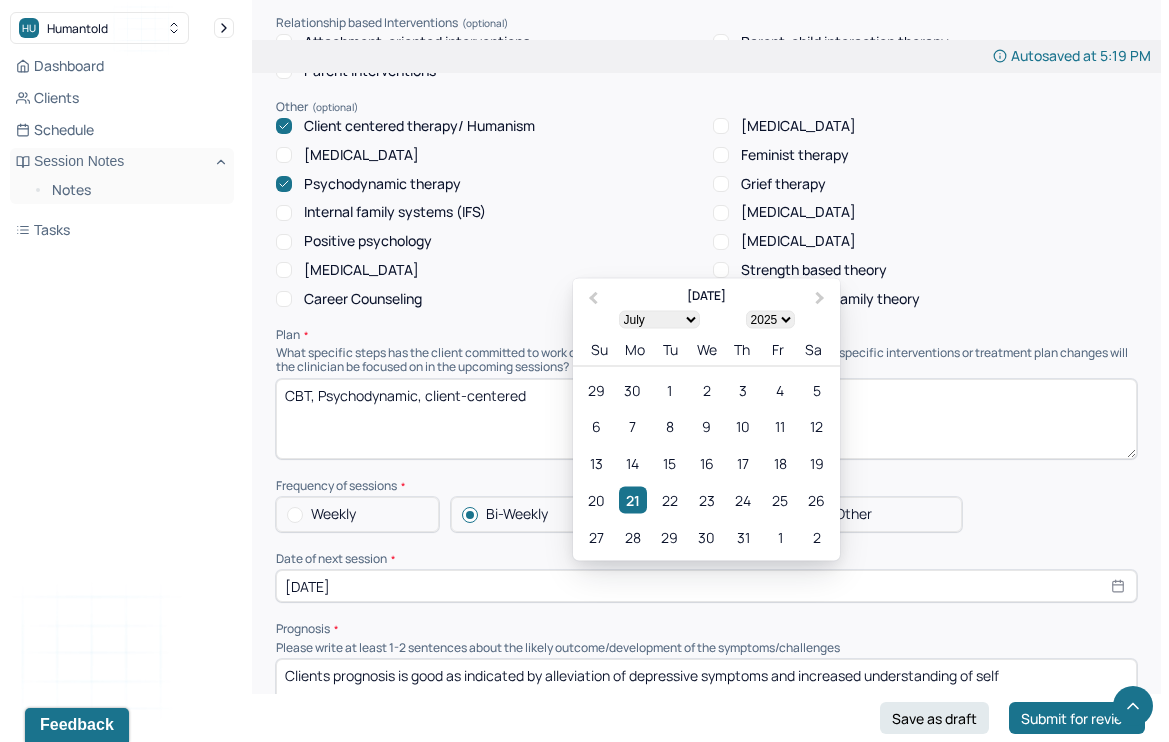 click on "[DATE]" at bounding box center (706, 586) 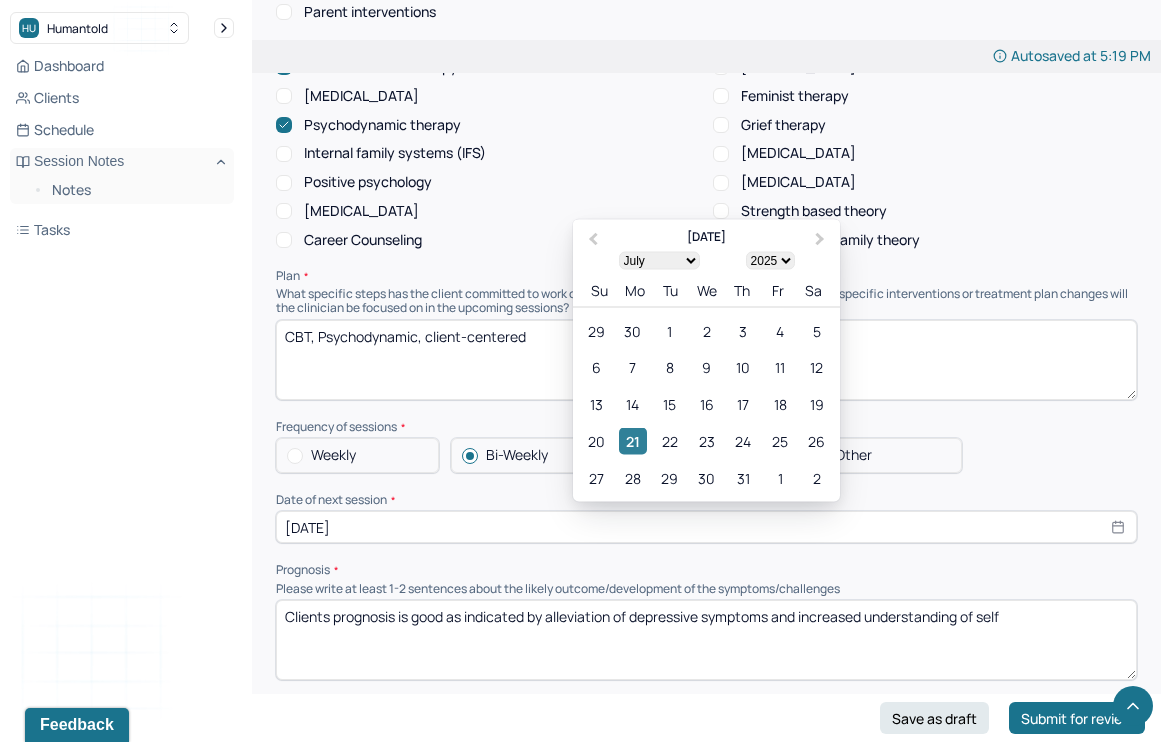 scroll, scrollTop: 2033, scrollLeft: 0, axis: vertical 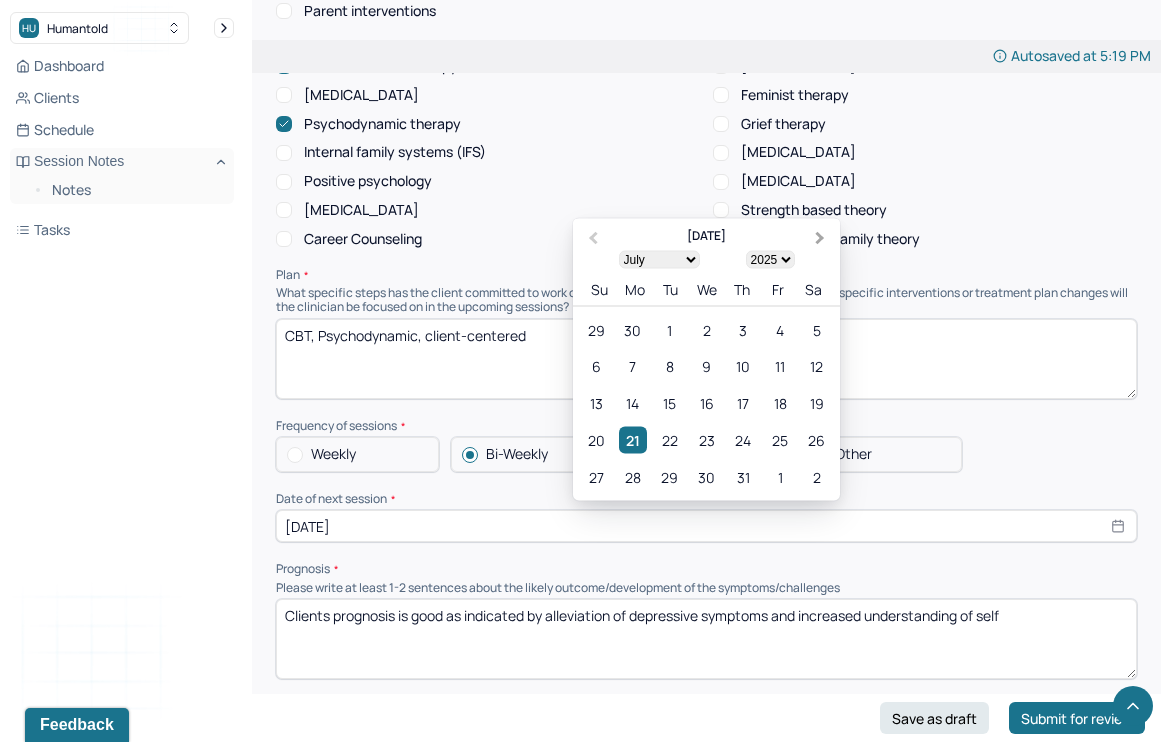click on "Next Month" at bounding box center [822, 240] 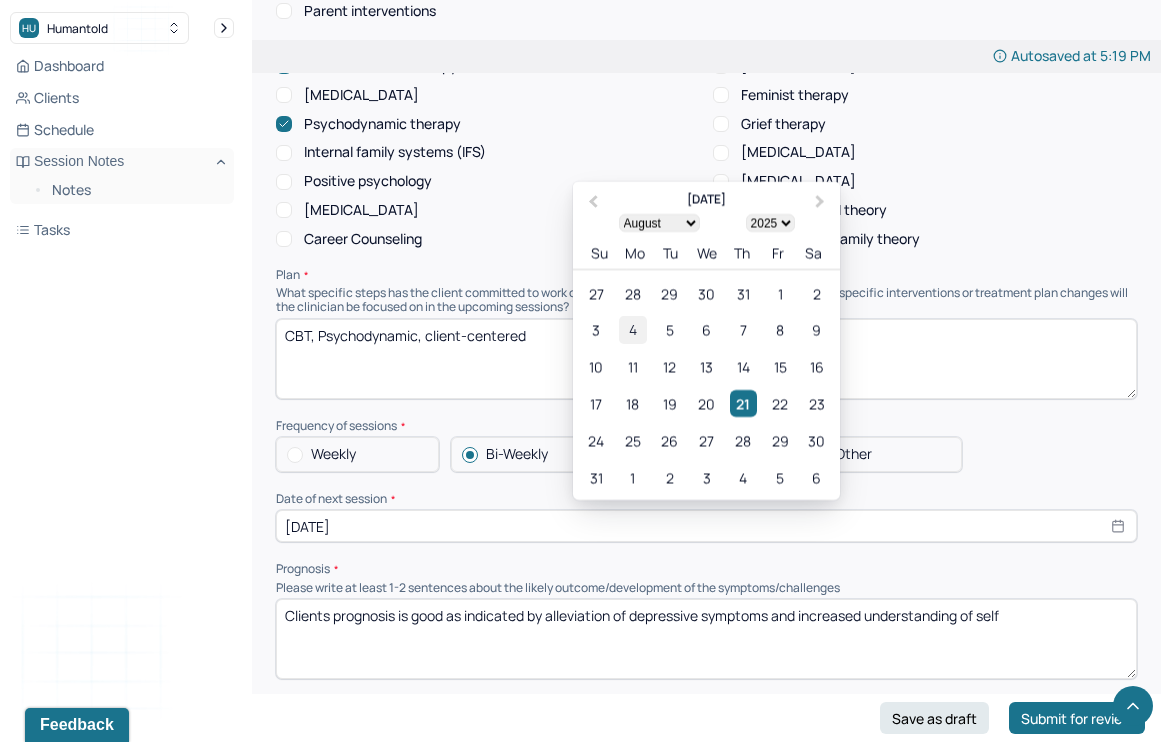 click on "4" at bounding box center [632, 330] 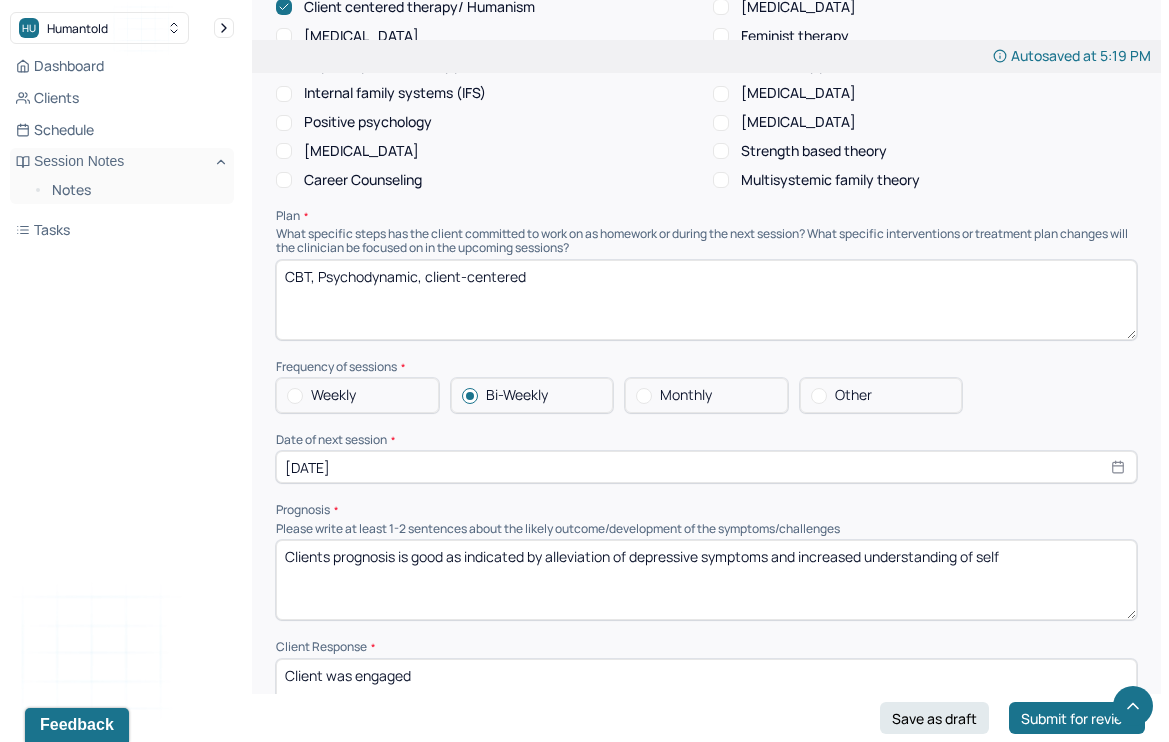 scroll, scrollTop: 2093, scrollLeft: 0, axis: vertical 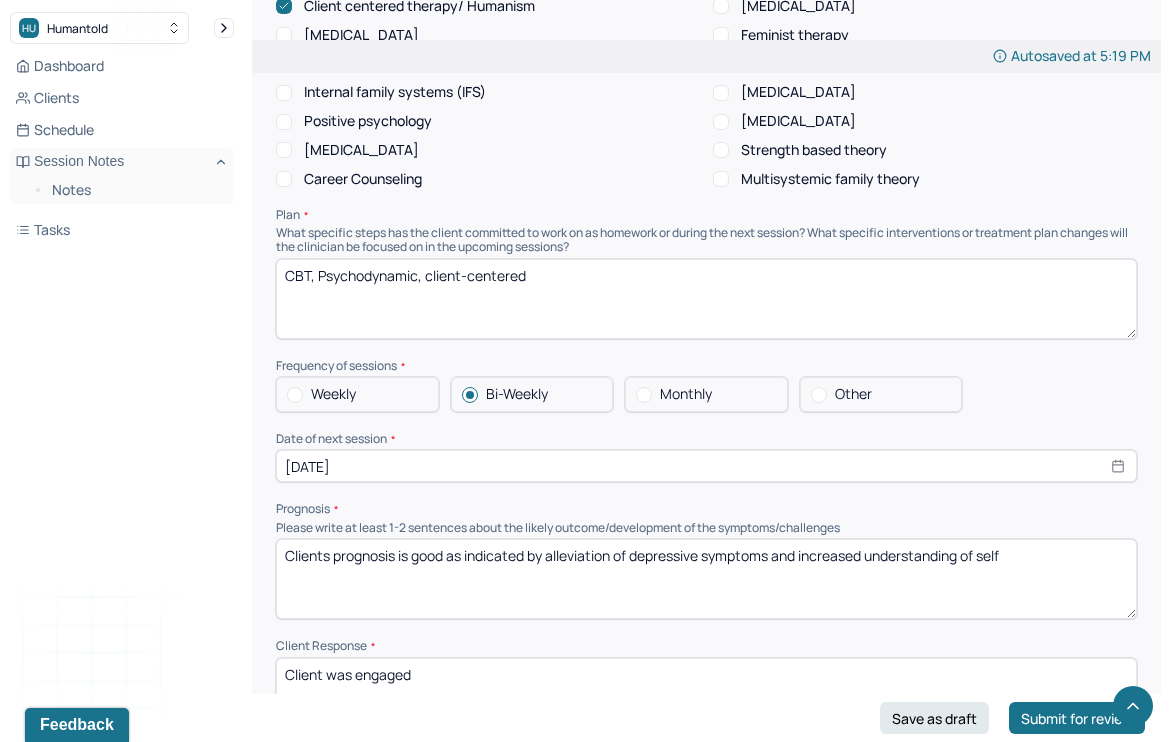 click on "Clients prognosis is good as indicated by alleviation of depressive symptoms and increased understanding of self" at bounding box center [706, 579] 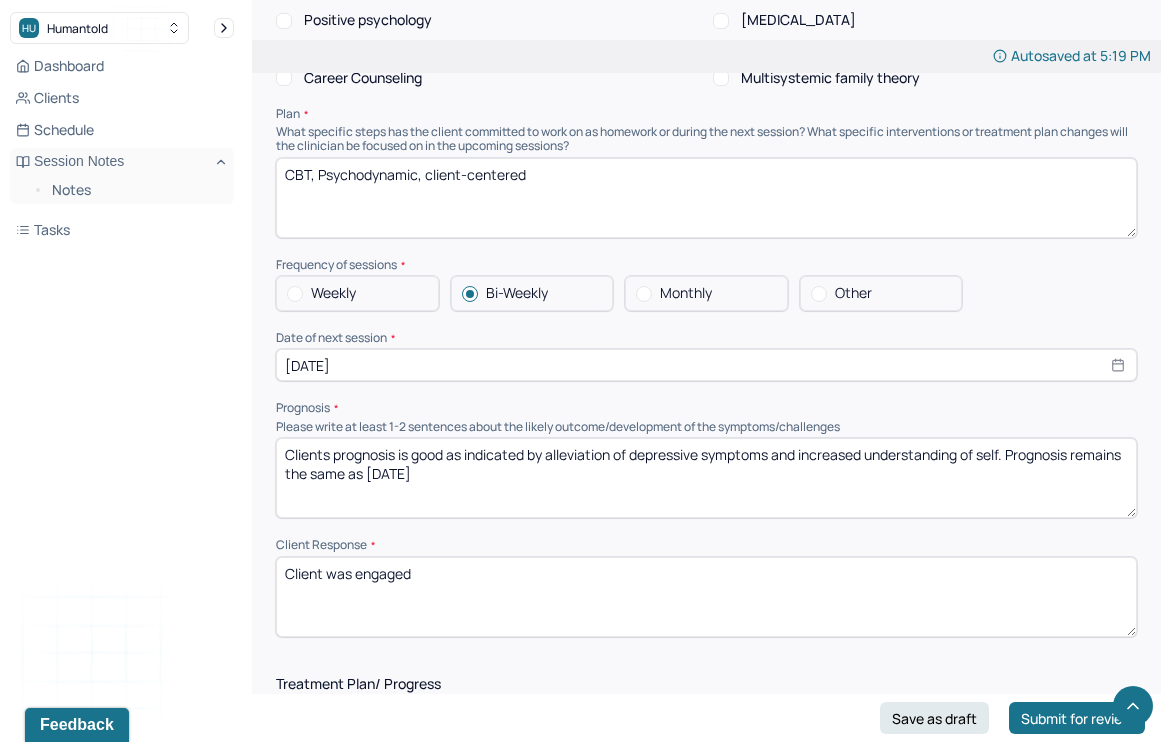 scroll, scrollTop: 2196, scrollLeft: 0, axis: vertical 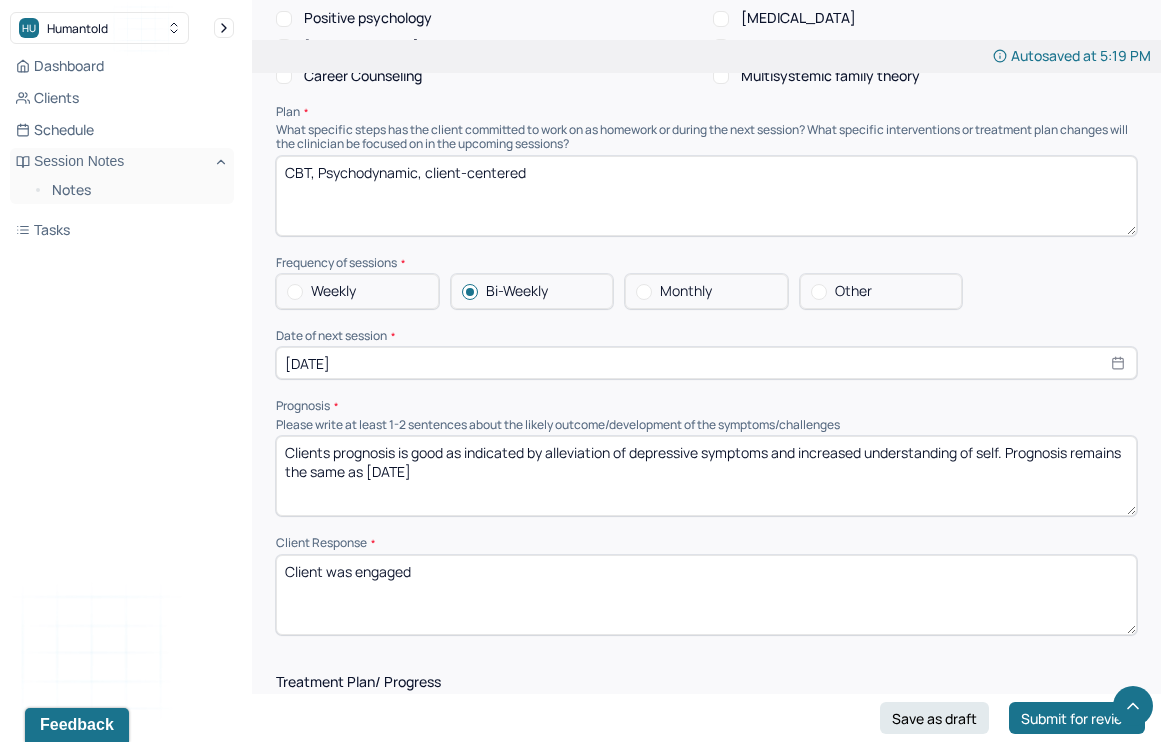 type on "Clients prognosis is good as indicated by alleviation of depressive symptoms and increased understanding of self. Prognosis remains the same as [DATE]" 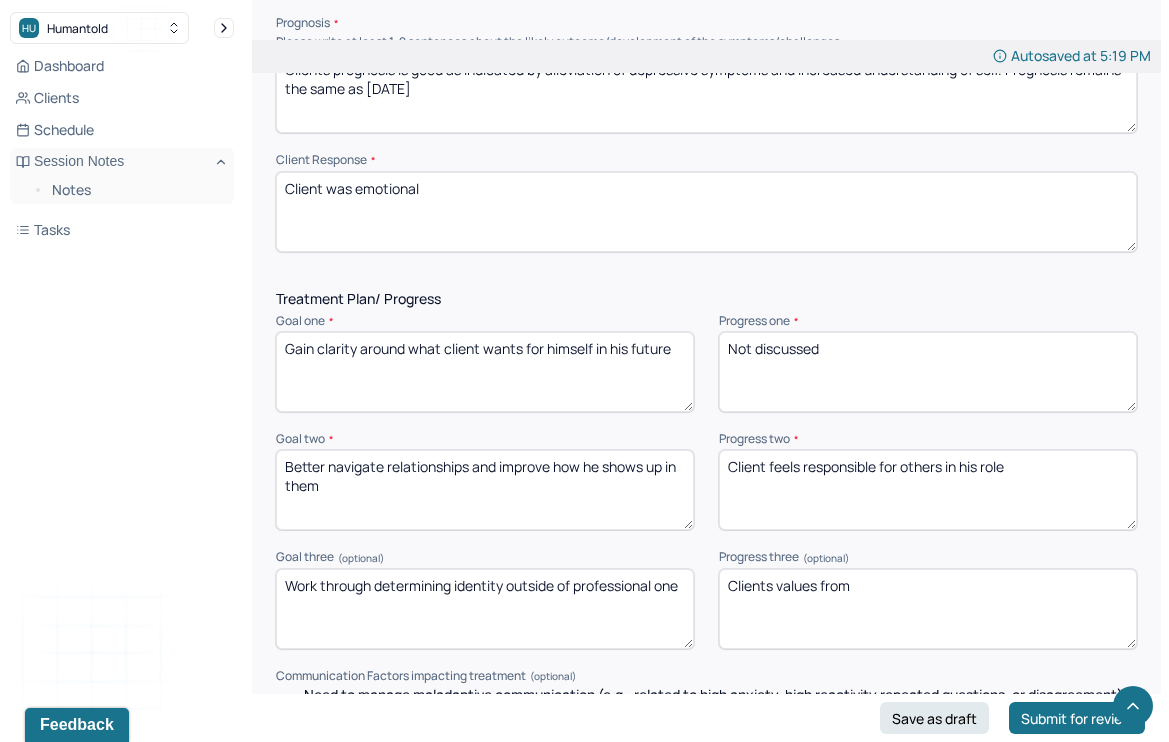 scroll, scrollTop: 2656, scrollLeft: 0, axis: vertical 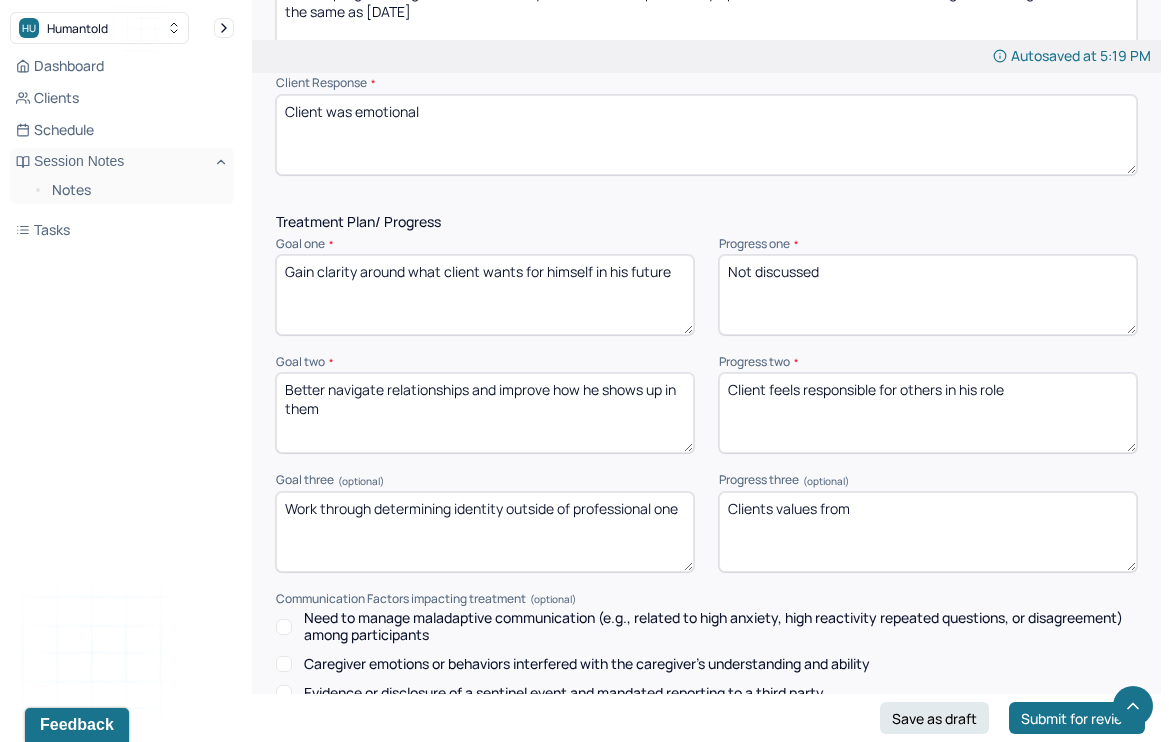 type on "Client was emotional" 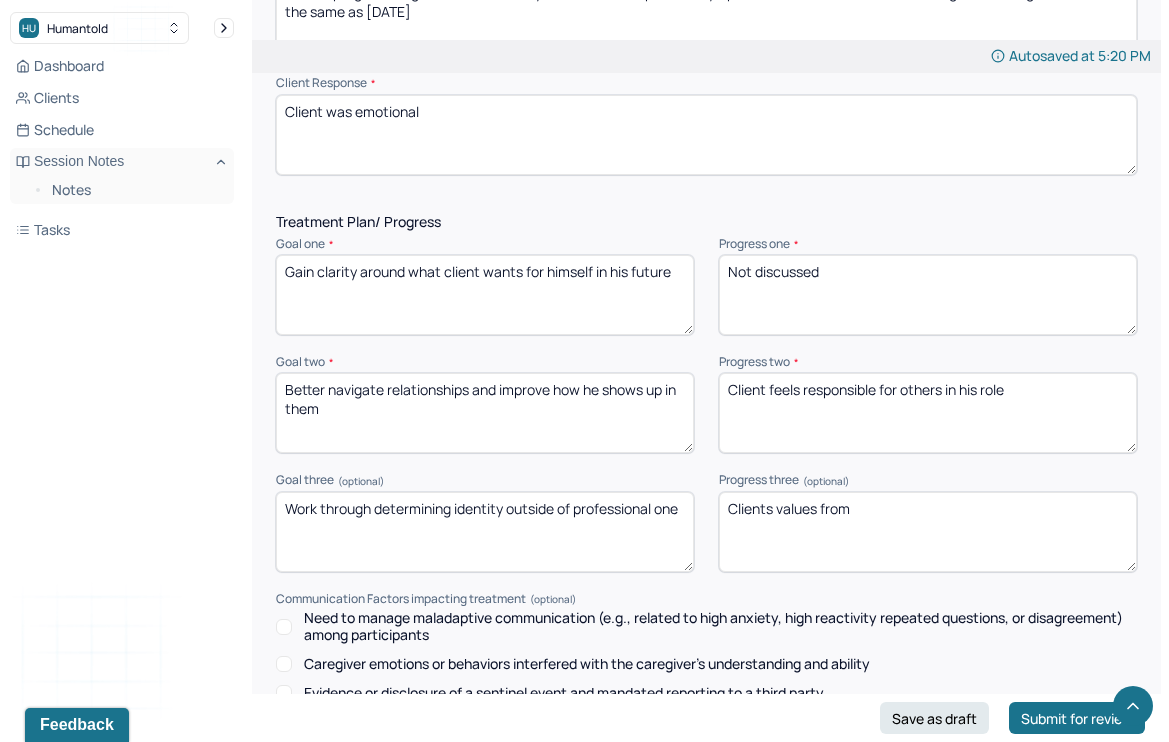 click on "Not discussed" at bounding box center [928, 295] 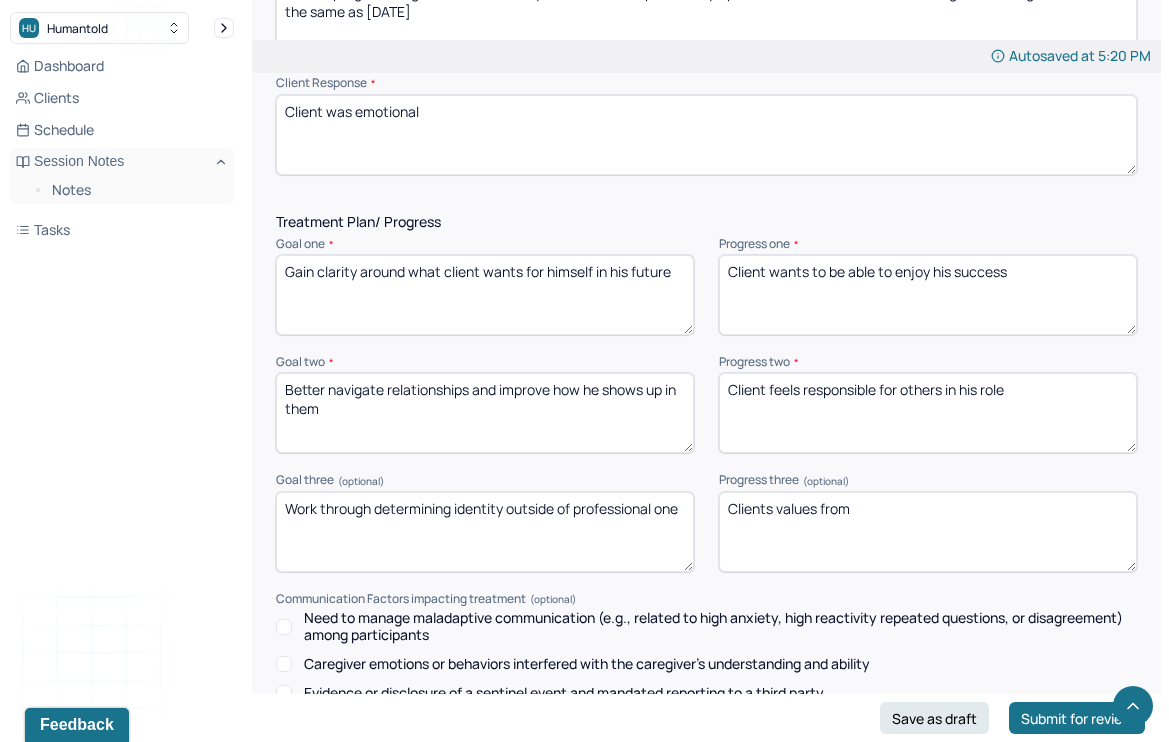 type on "Client wants to be able to enjoy his success" 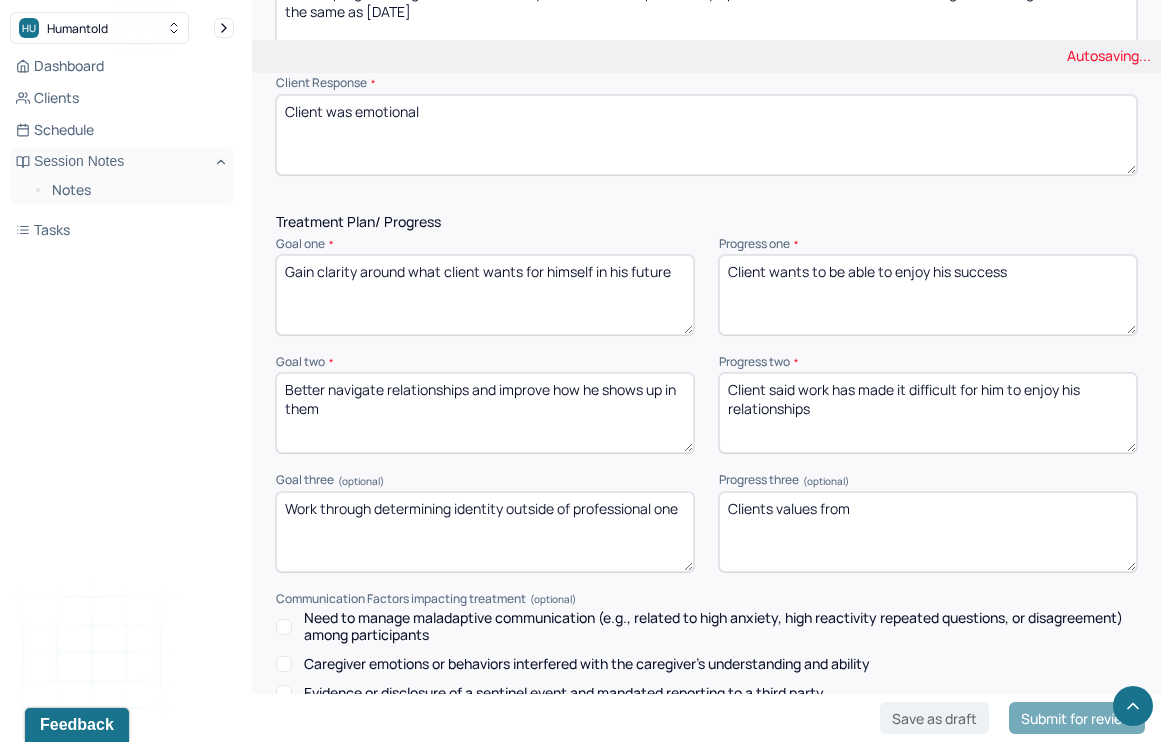 type on "Client said work has made it difficult for him to enjoy his relationships" 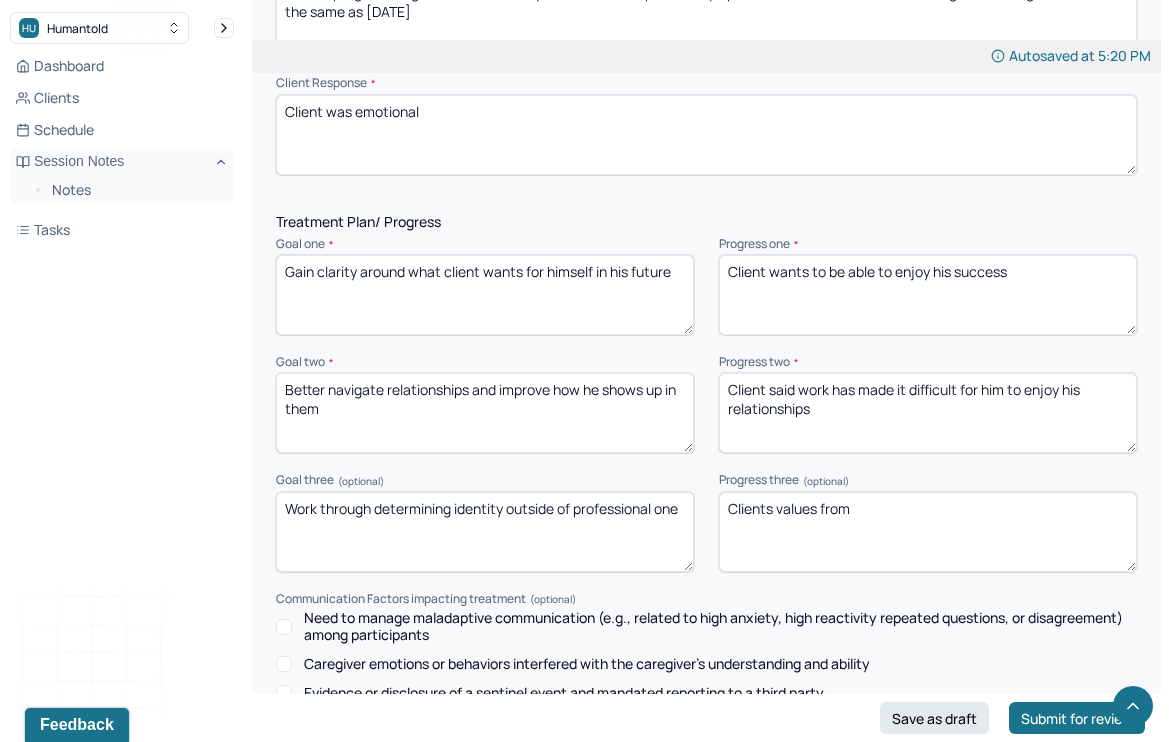 click on "Clients values from" at bounding box center (928, 532) 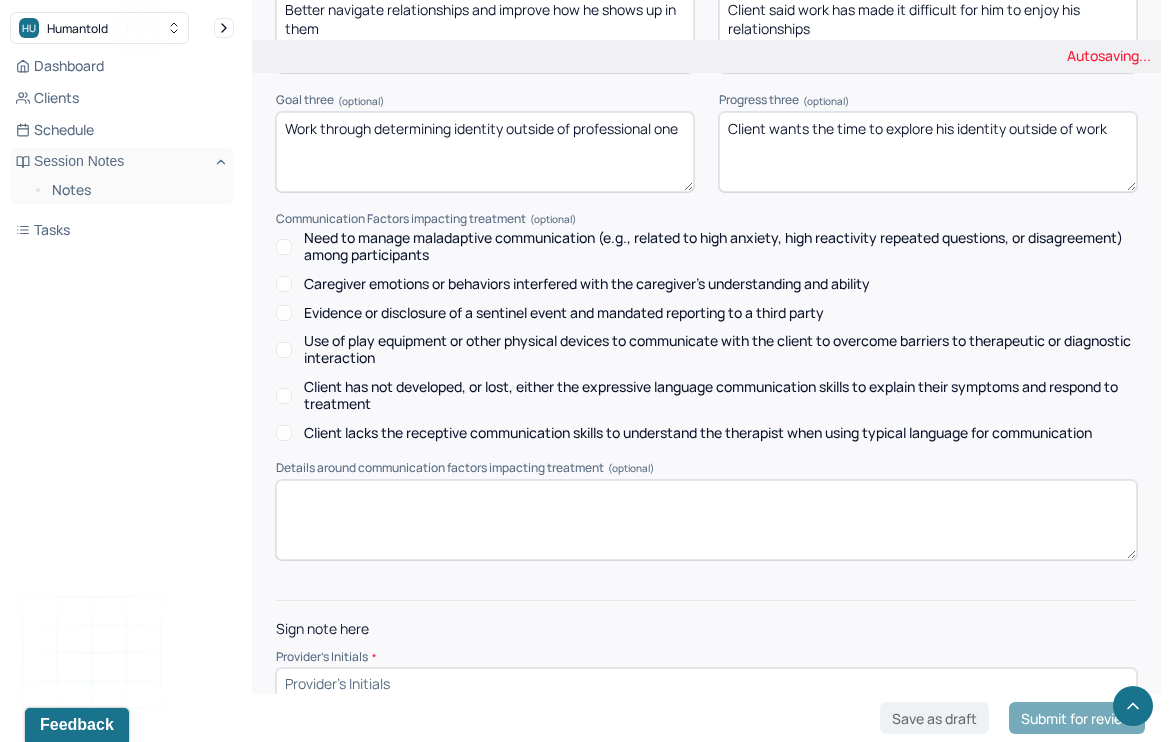 scroll, scrollTop: 3035, scrollLeft: 0, axis: vertical 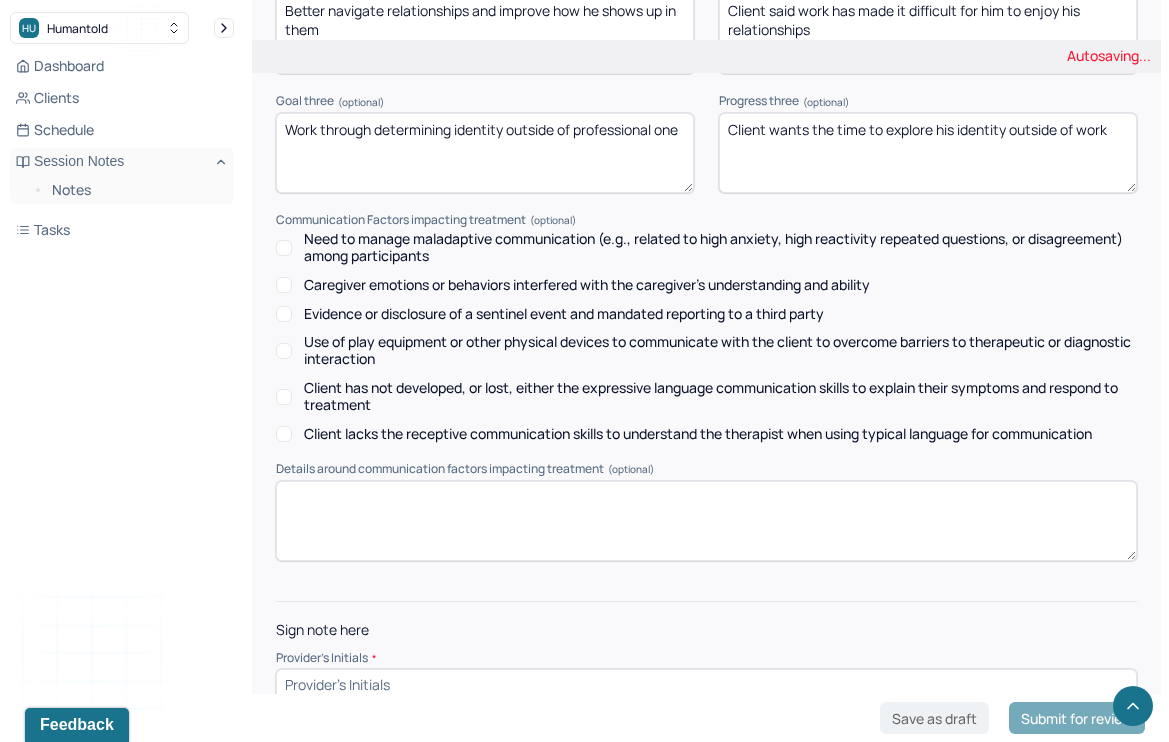 type on "Client wants the time to explore his identity outside of work" 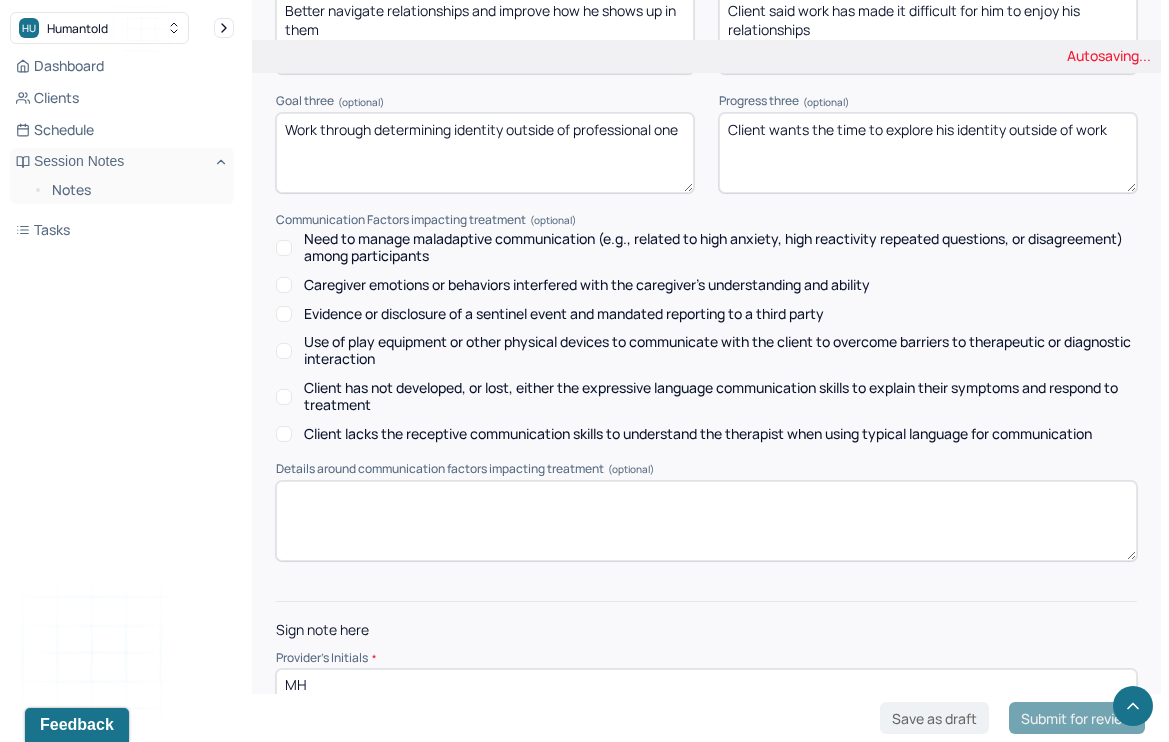 type on "MH" 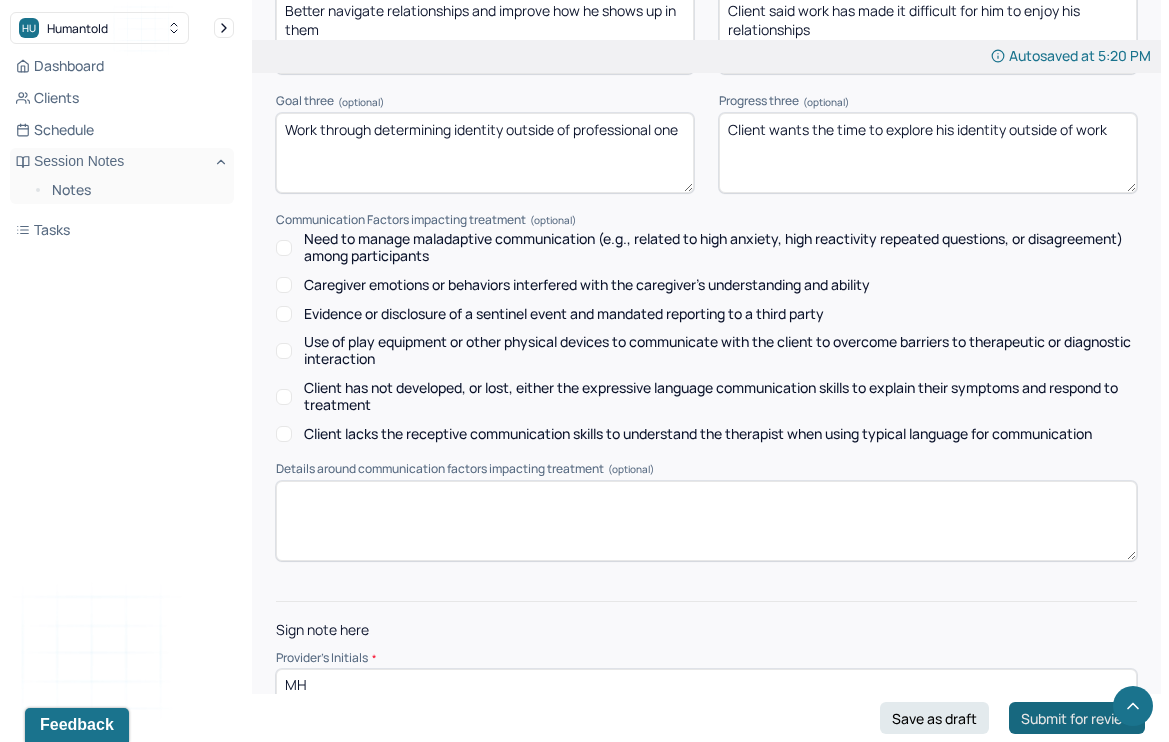 click on "Submit for review" at bounding box center (1077, 718) 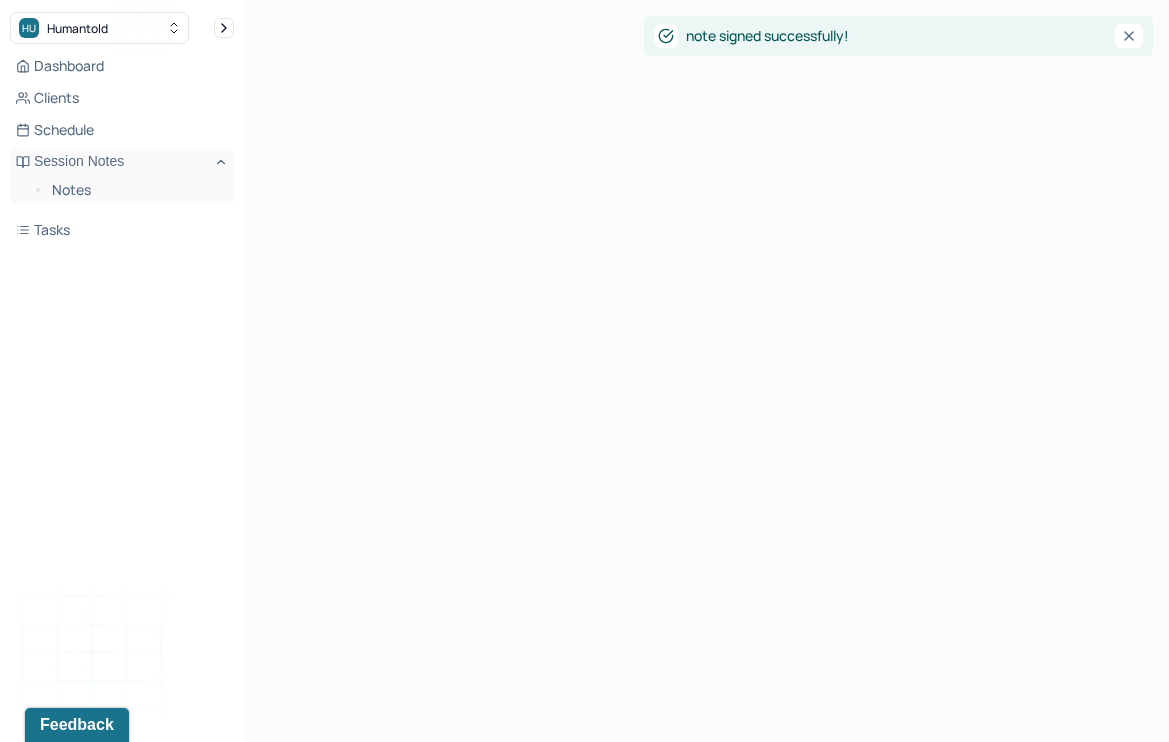 scroll, scrollTop: 0, scrollLeft: 0, axis: both 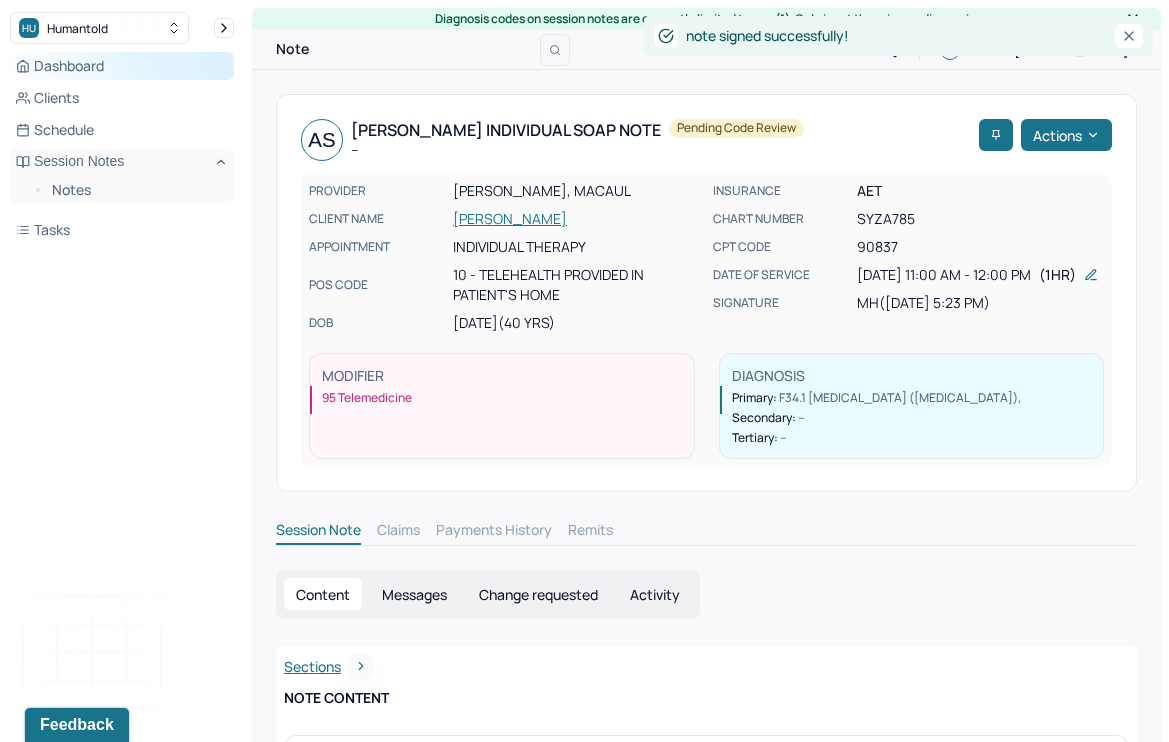 click on "Dashboard" at bounding box center (122, 66) 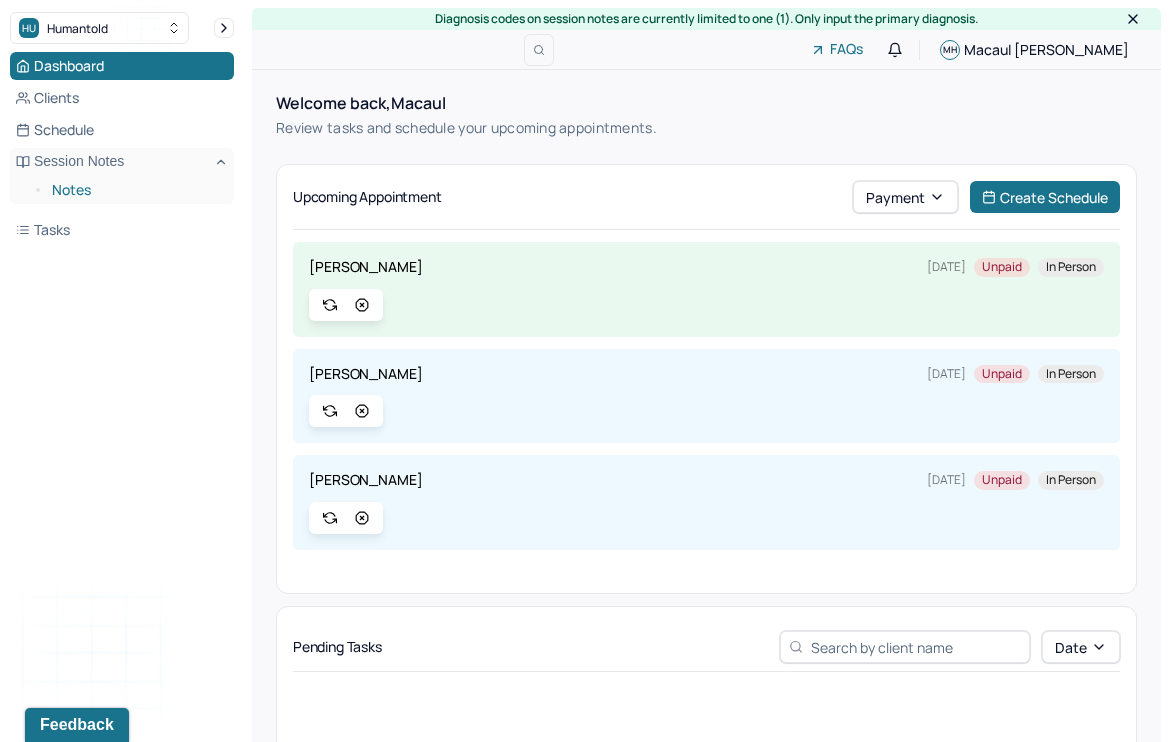 click on "Notes" at bounding box center (135, 190) 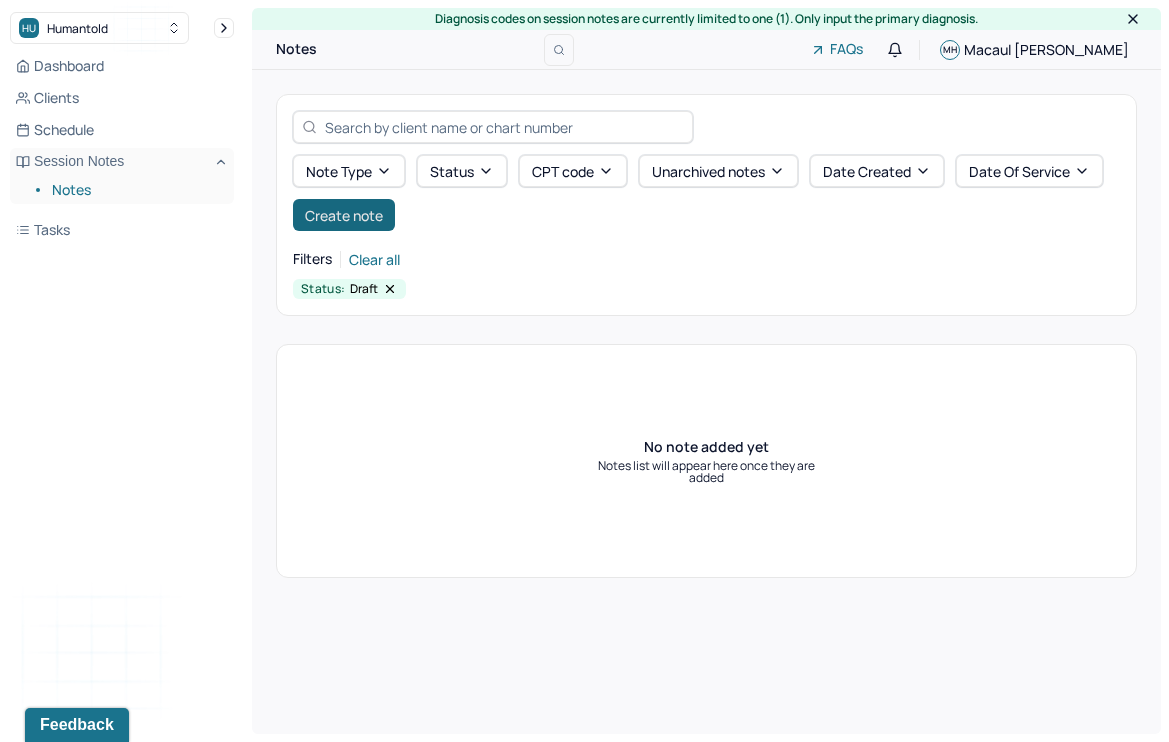 click on "Create note" at bounding box center (344, 215) 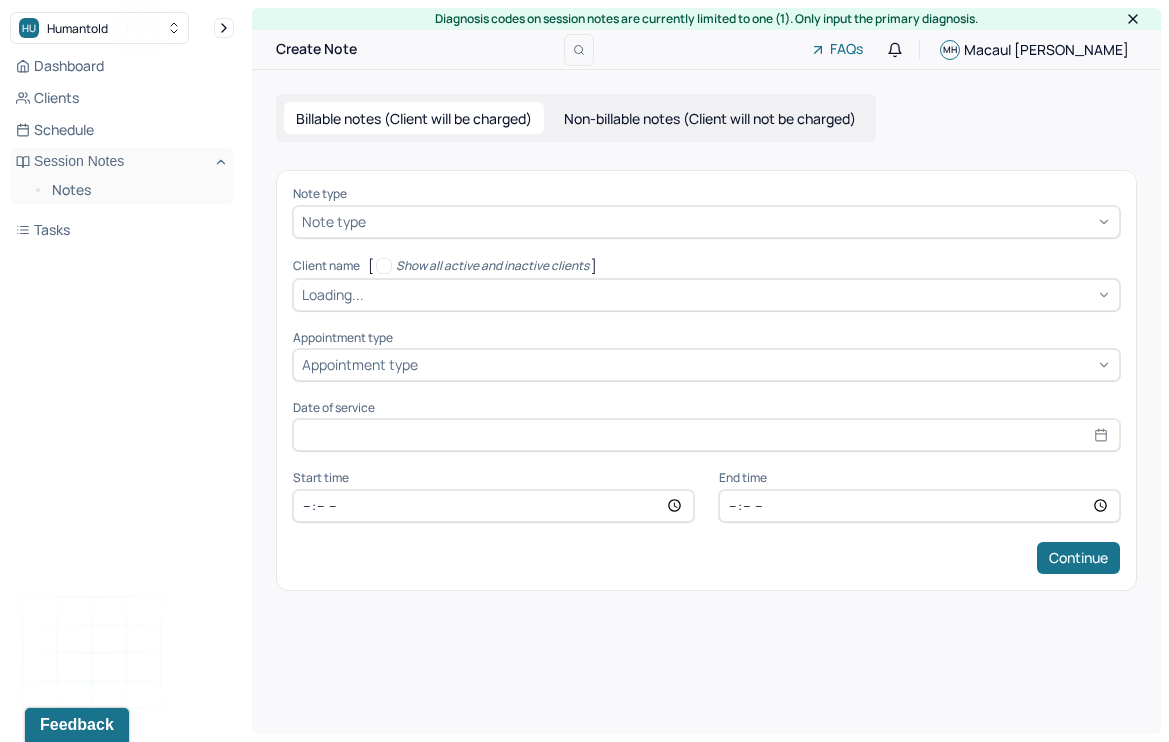 click on "Note type" at bounding box center [334, 221] 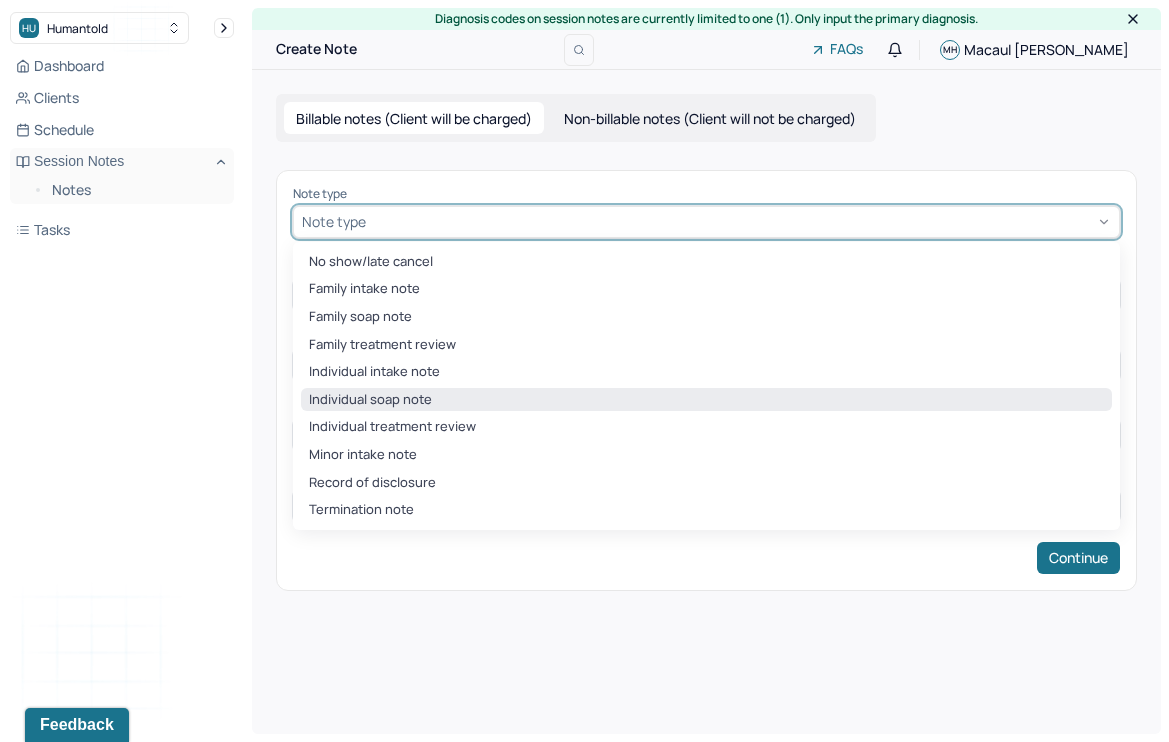 click on "Individual soap note" at bounding box center [706, 400] 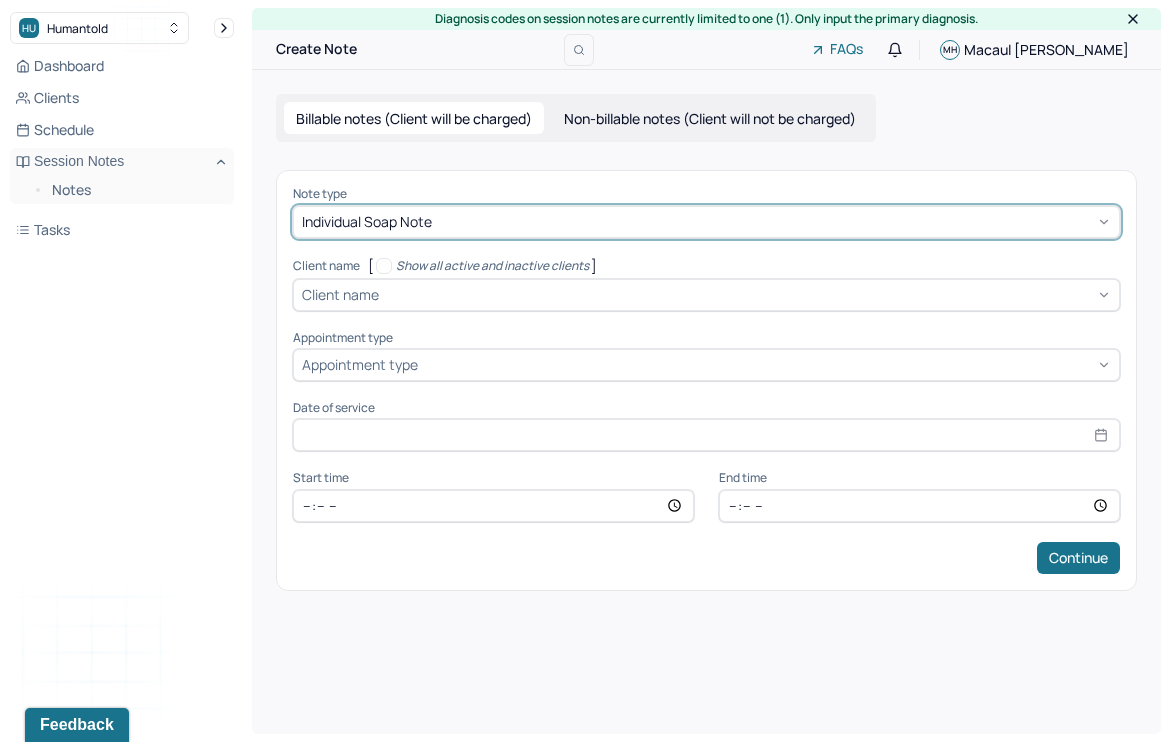 click on "Client name" at bounding box center [340, 294] 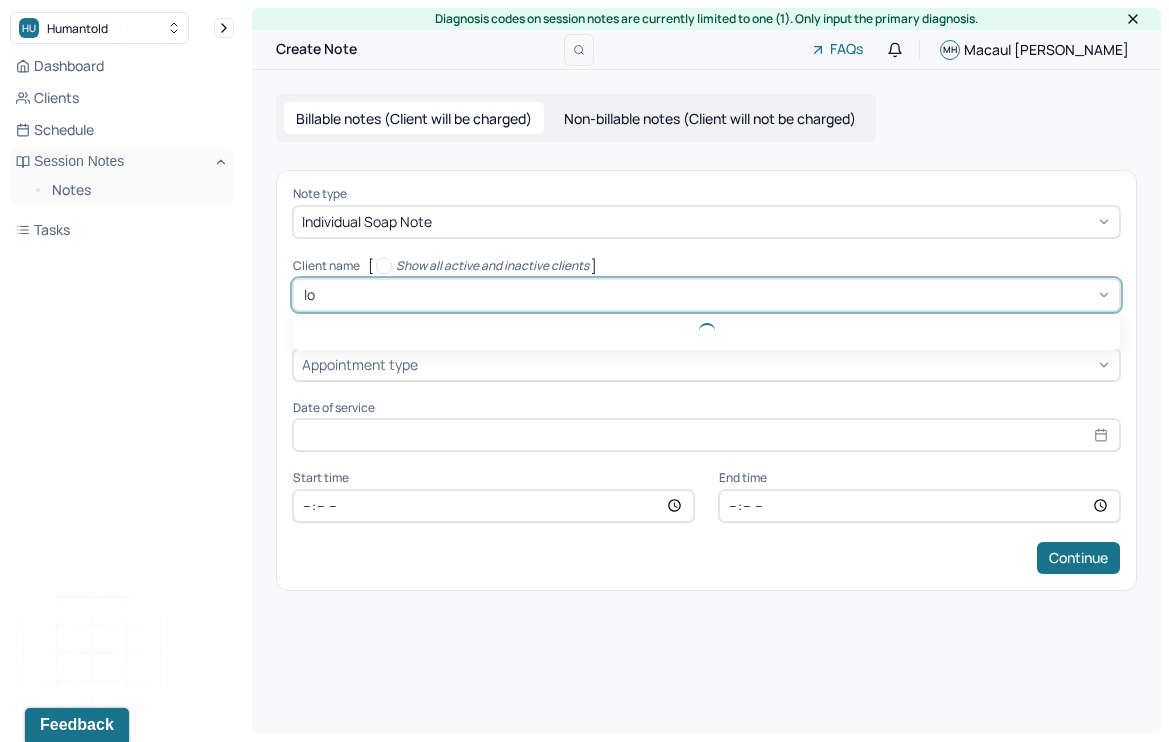 type on "lor" 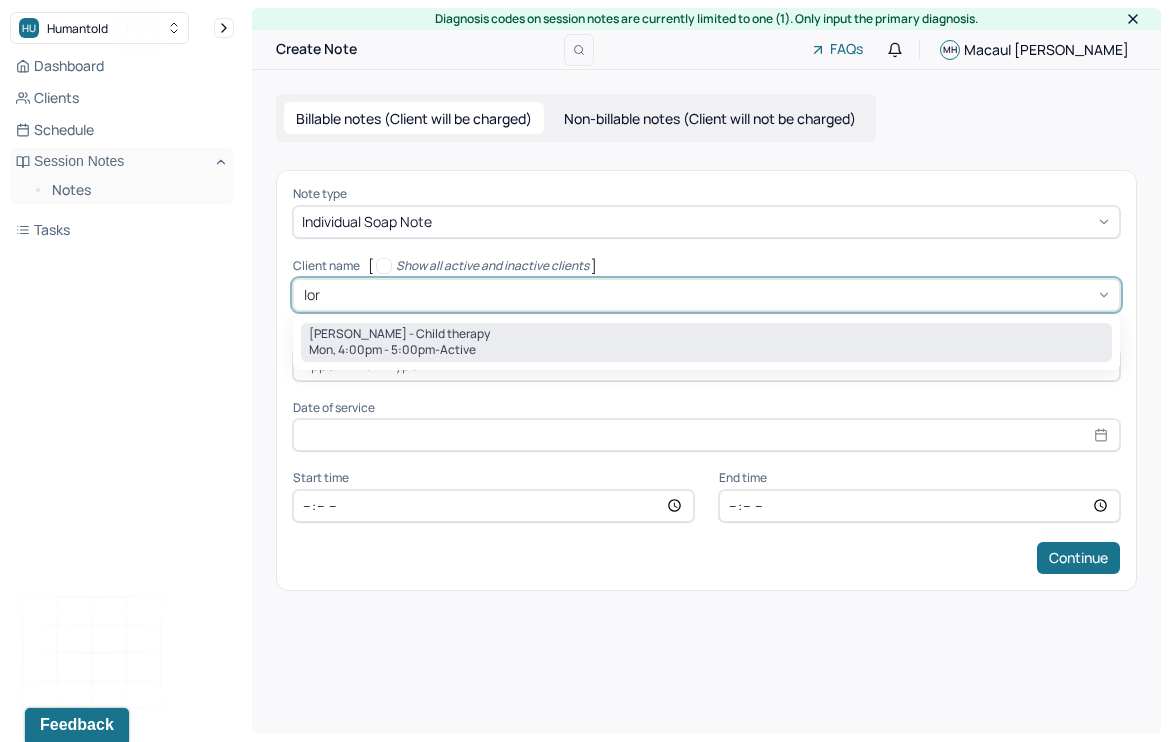 click on "[PERSON_NAME] - Child therapy" at bounding box center (399, 334) 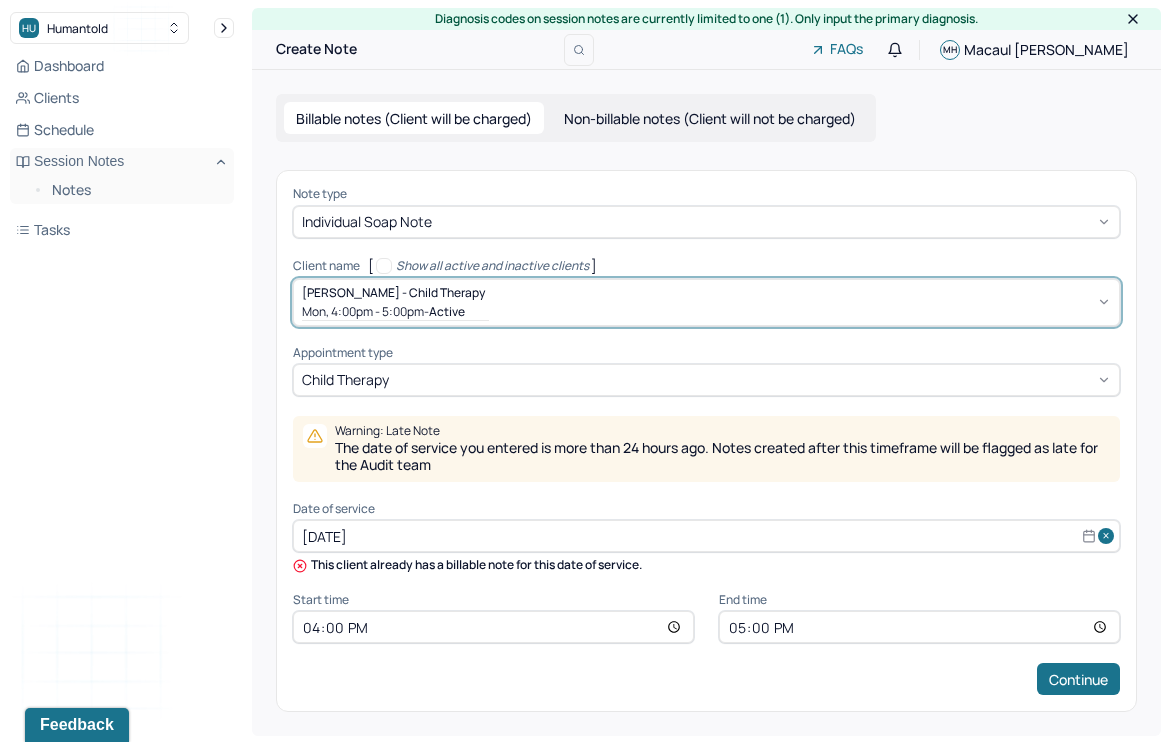 select on "6" 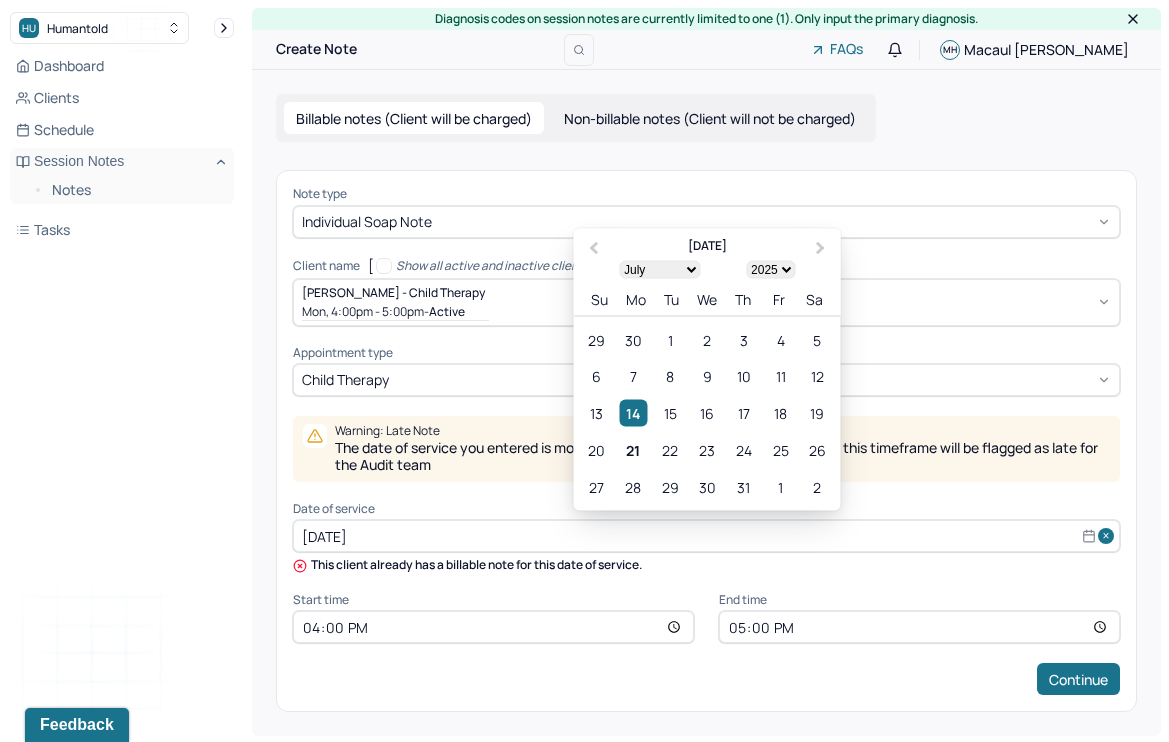 click on "[DATE]" at bounding box center [706, 536] 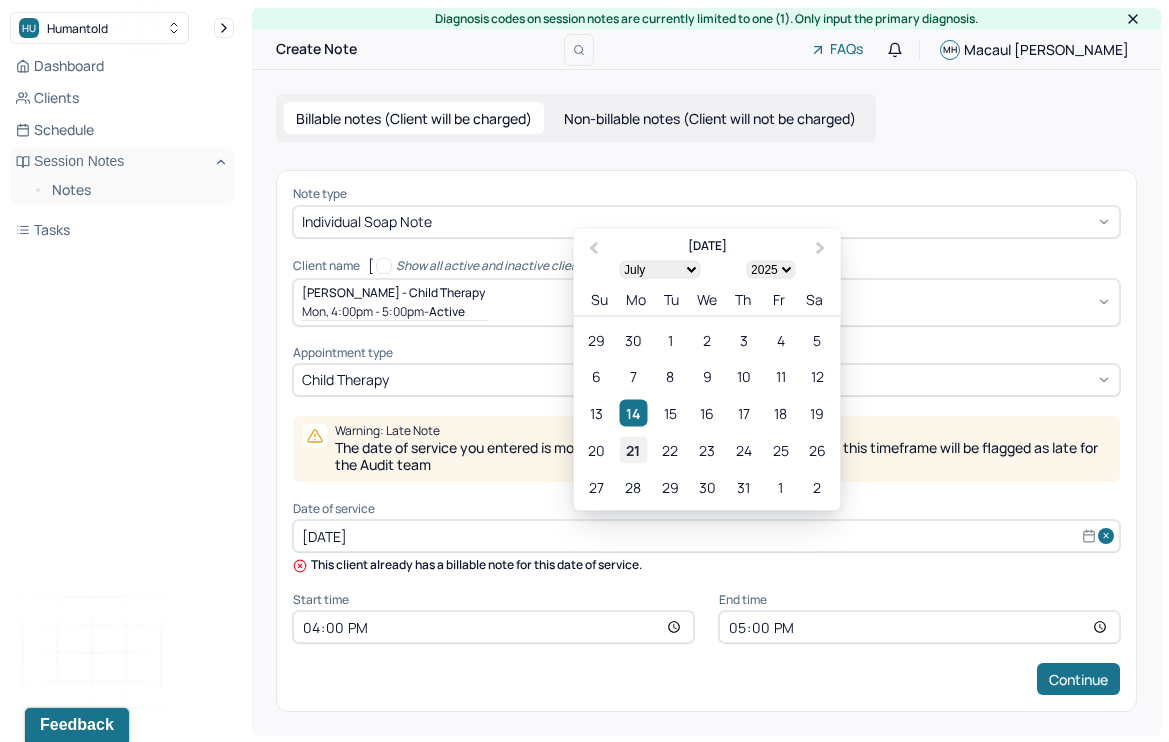 click on "21" at bounding box center [633, 450] 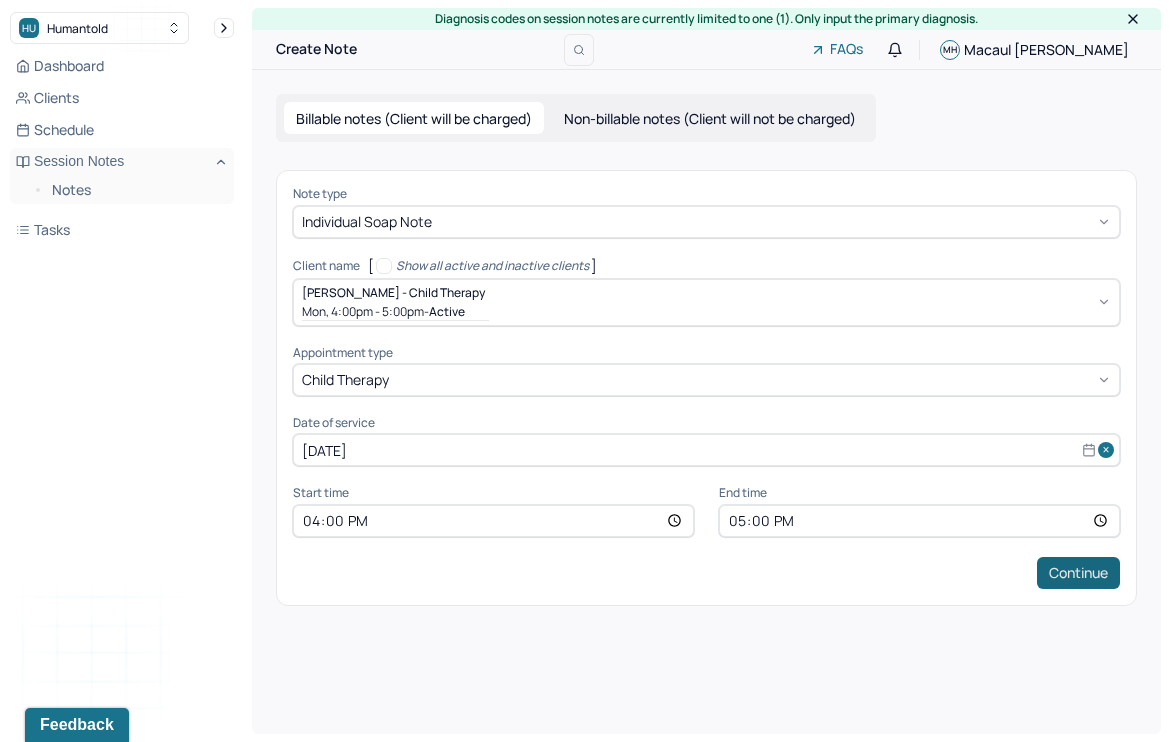 click on "Continue" at bounding box center (1078, 573) 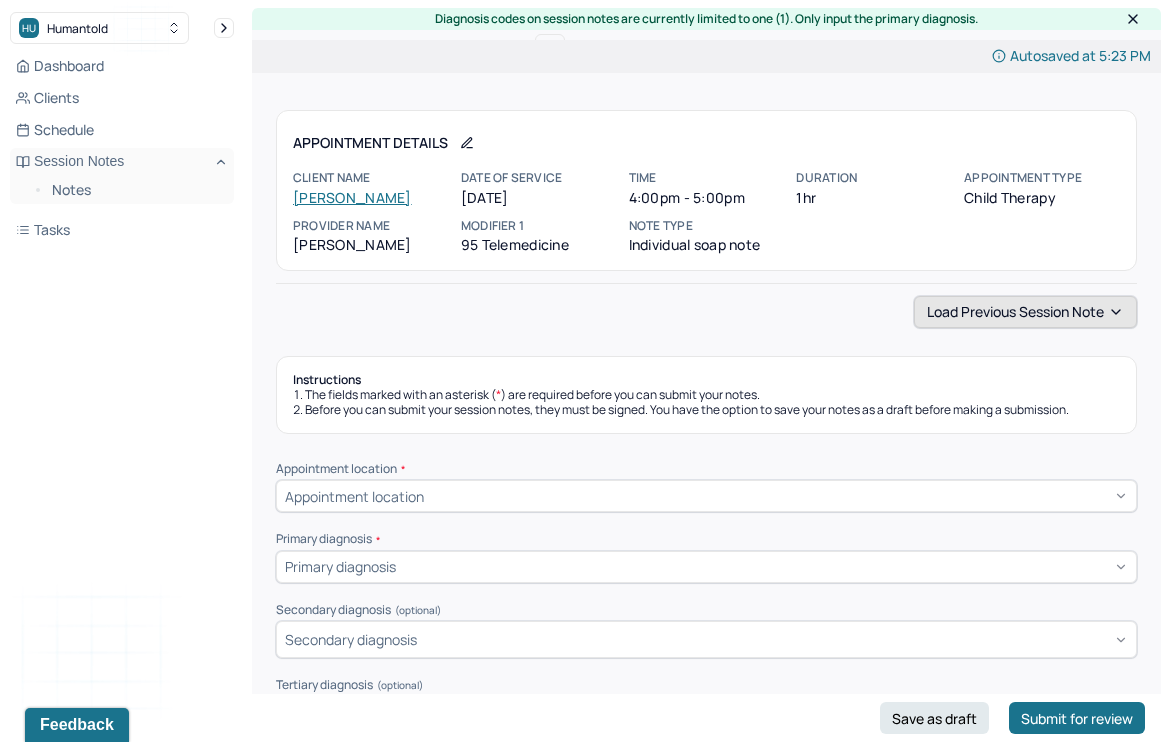 click 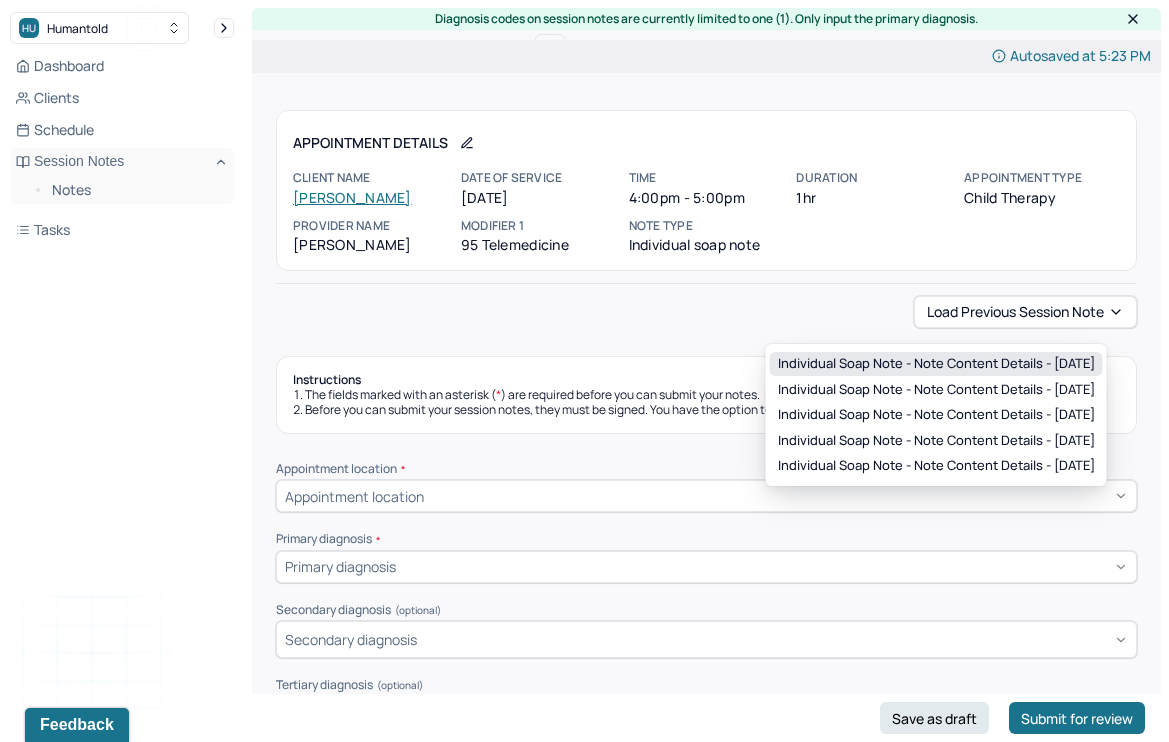click on "Individual soap note   - Note content Details -   [DATE]" at bounding box center [936, 364] 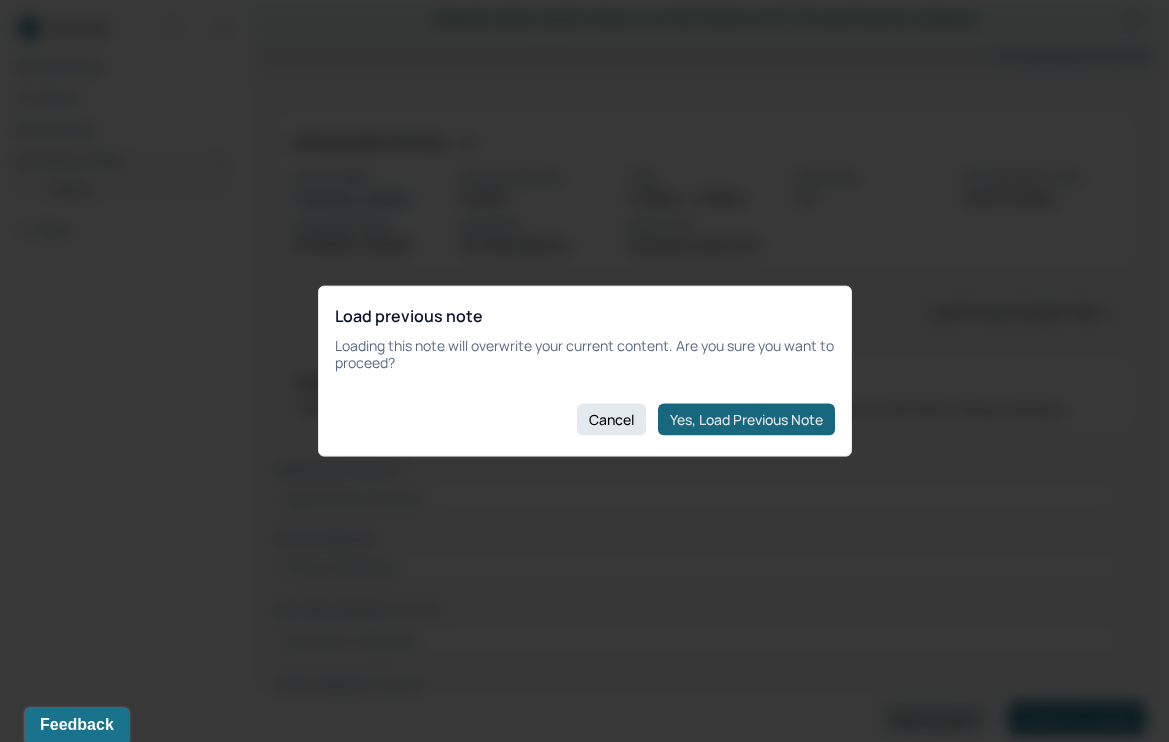 click on "Yes, Load Previous Note" at bounding box center (746, 419) 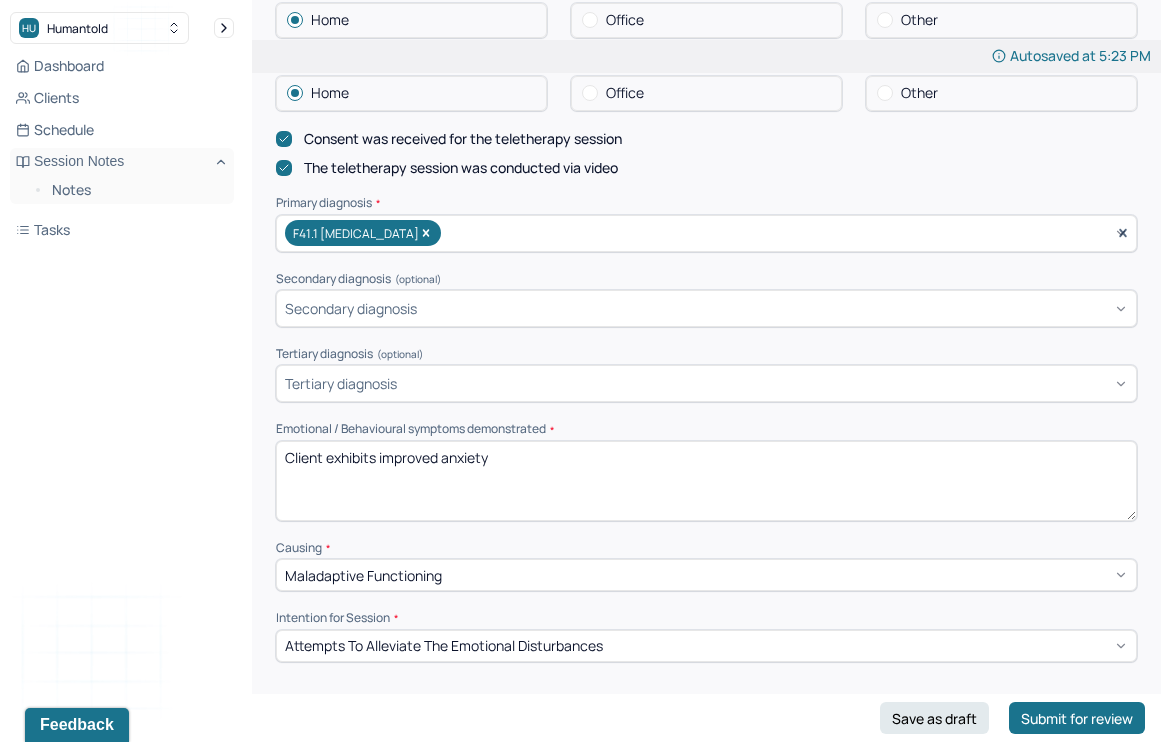 scroll, scrollTop: 561, scrollLeft: 0, axis: vertical 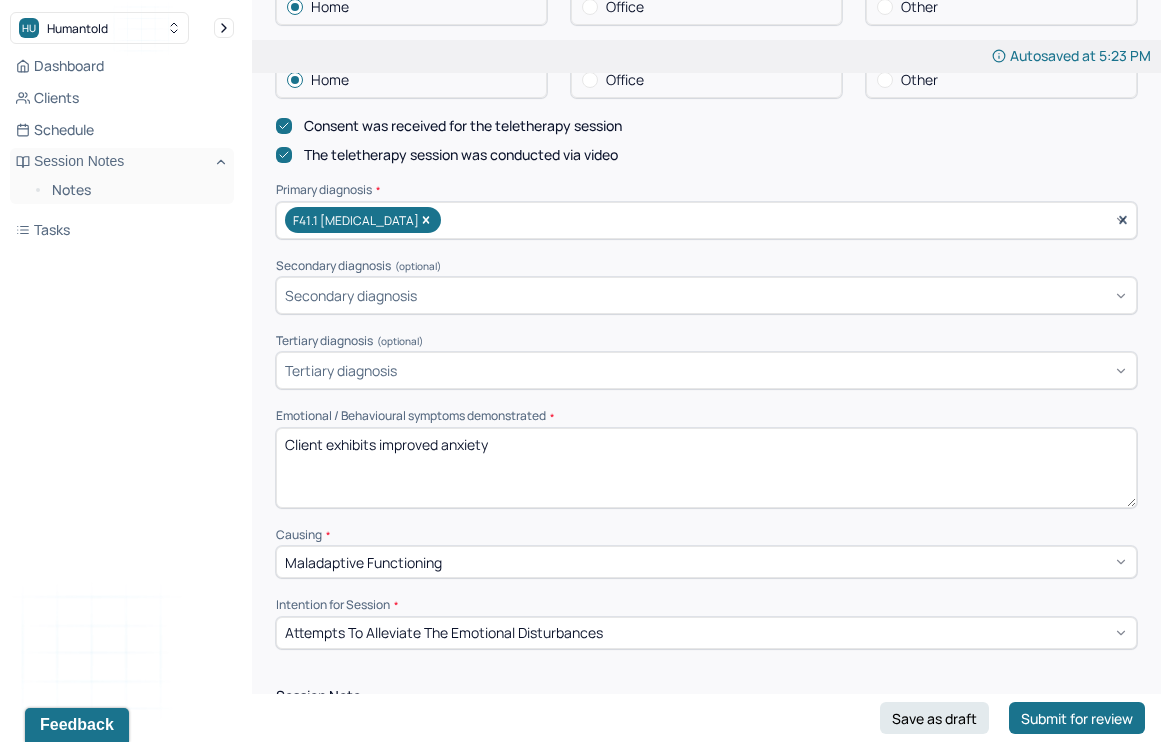 click on "Client exhibits improved anxiety" at bounding box center [706, 468] 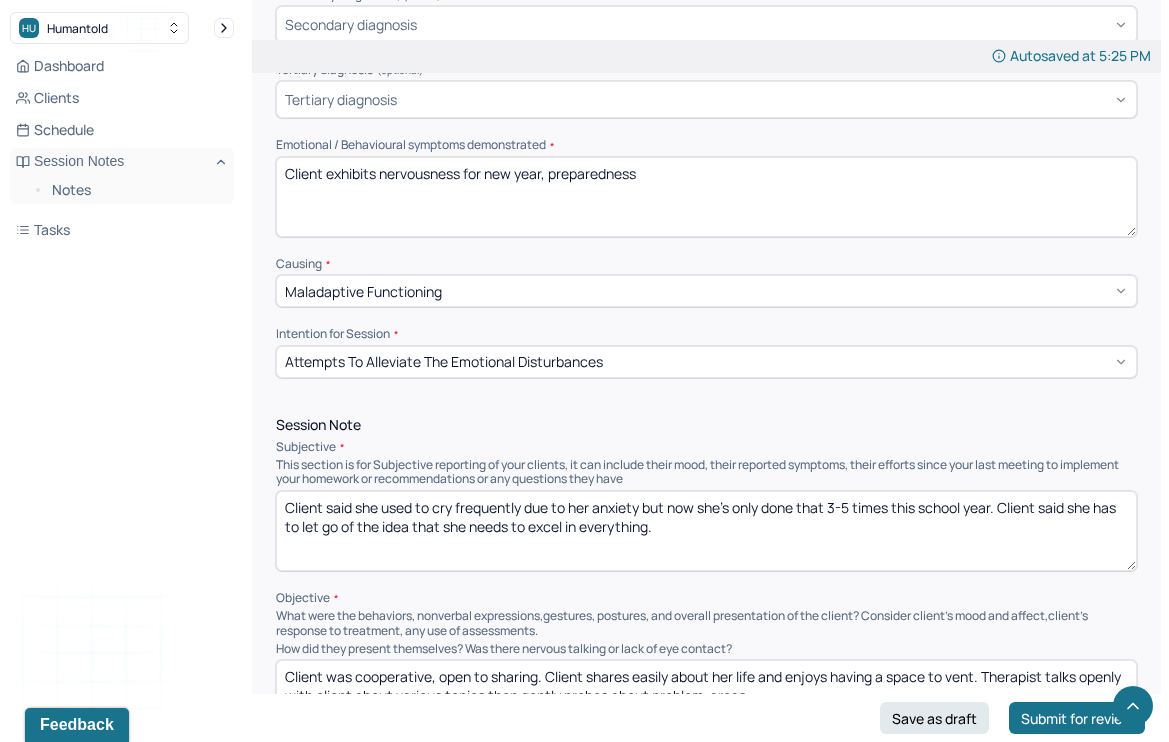 scroll, scrollTop: 839, scrollLeft: 0, axis: vertical 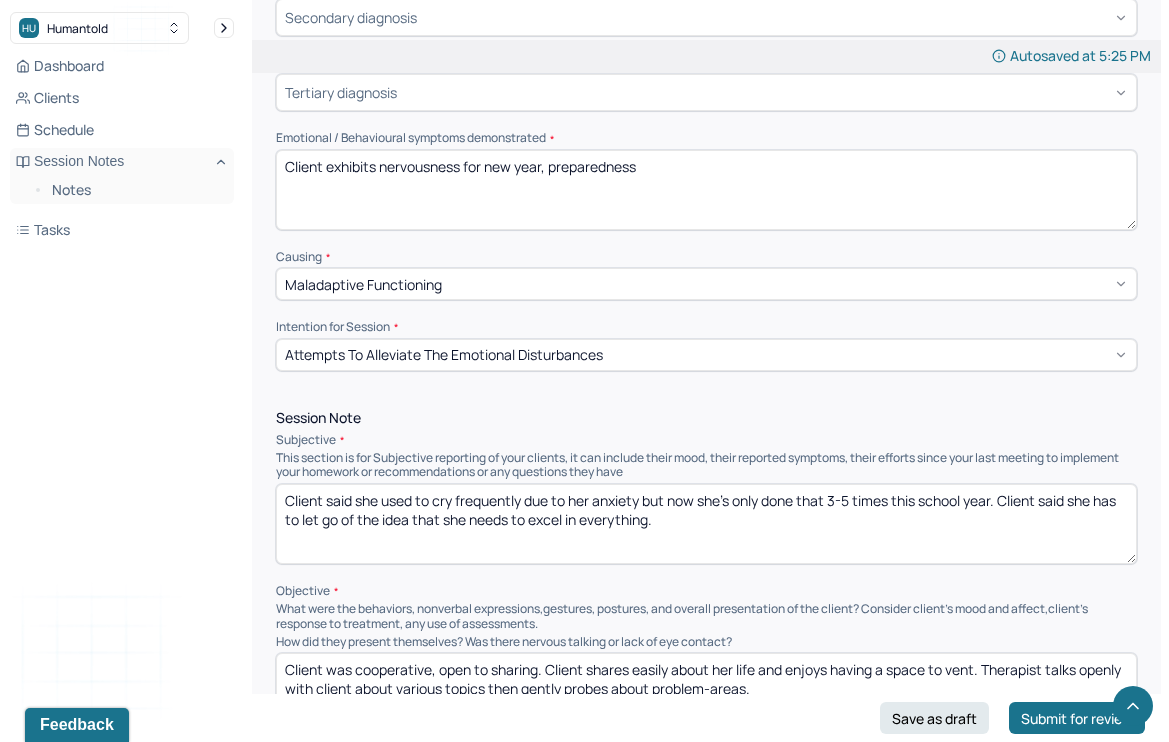 type on "Client exhibits nervousness for new year, preparedness" 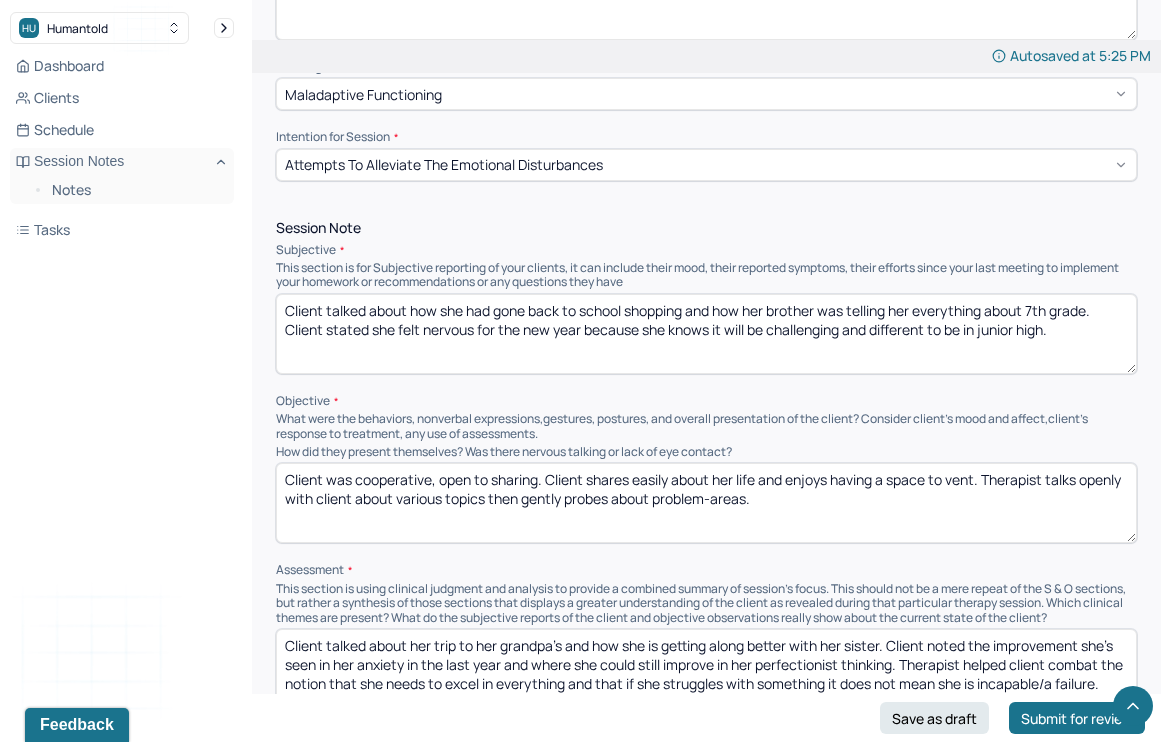 scroll, scrollTop: 1029, scrollLeft: 0, axis: vertical 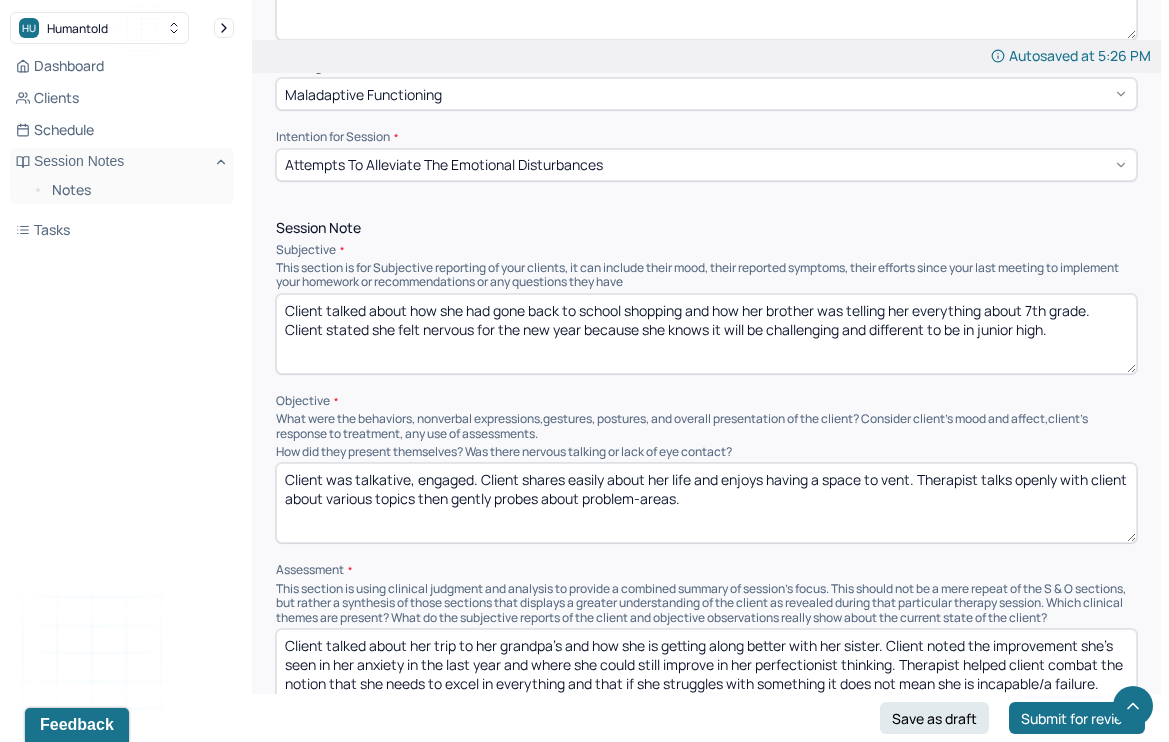 drag, startPoint x: 918, startPoint y: 481, endPoint x: 526, endPoint y: 478, distance: 392.01147 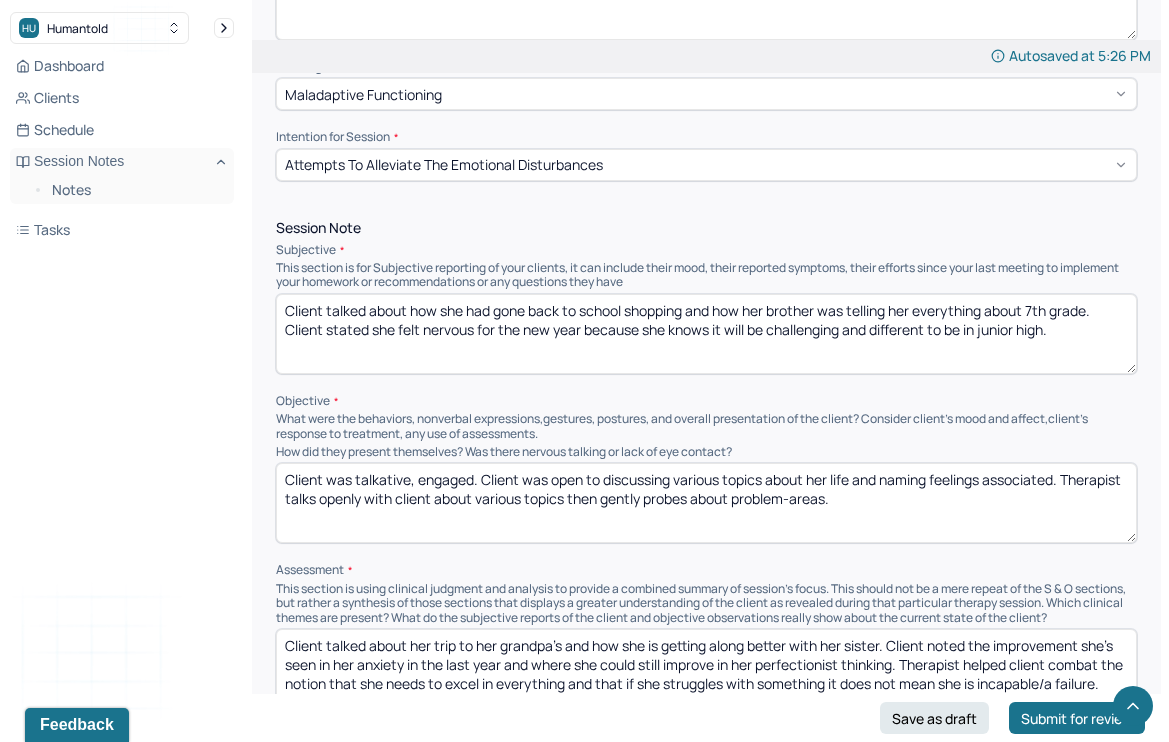 click on "Client was talkative, engaged. Client was open to discussing various topics about her life and naming feelings associated. Therapist talks openly with client about various topics then gently probes about problem-areas." at bounding box center [706, 503] 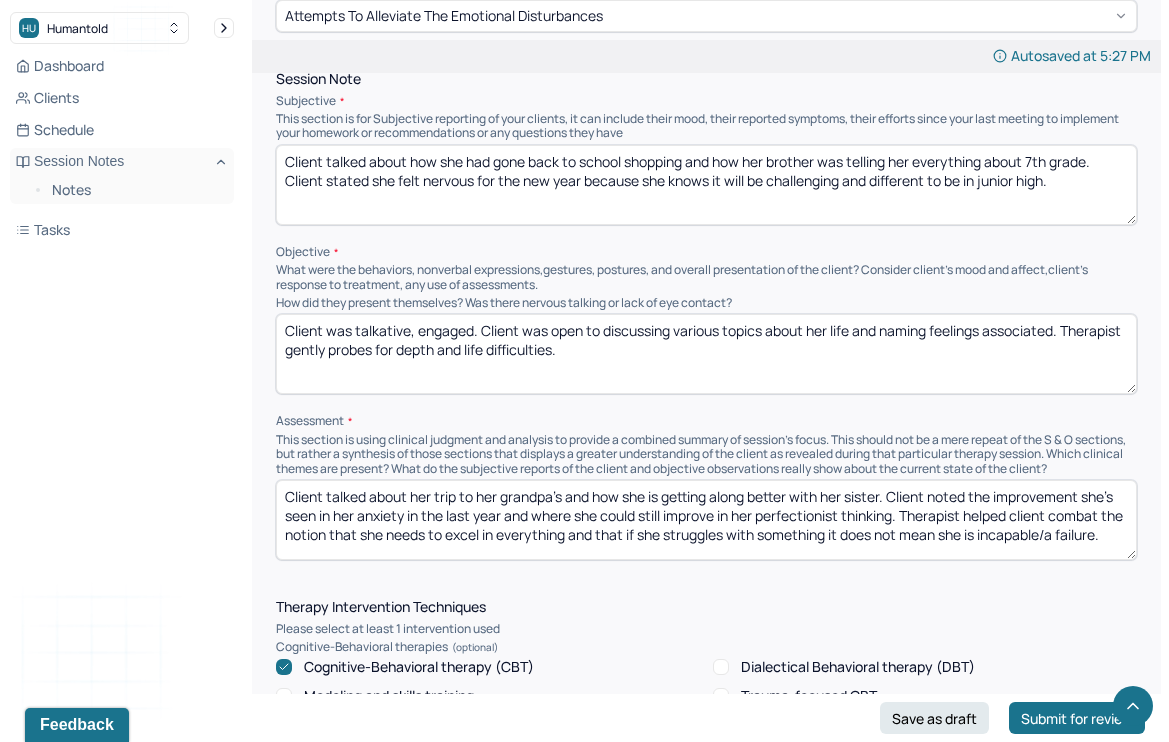 scroll, scrollTop: 1227, scrollLeft: 0, axis: vertical 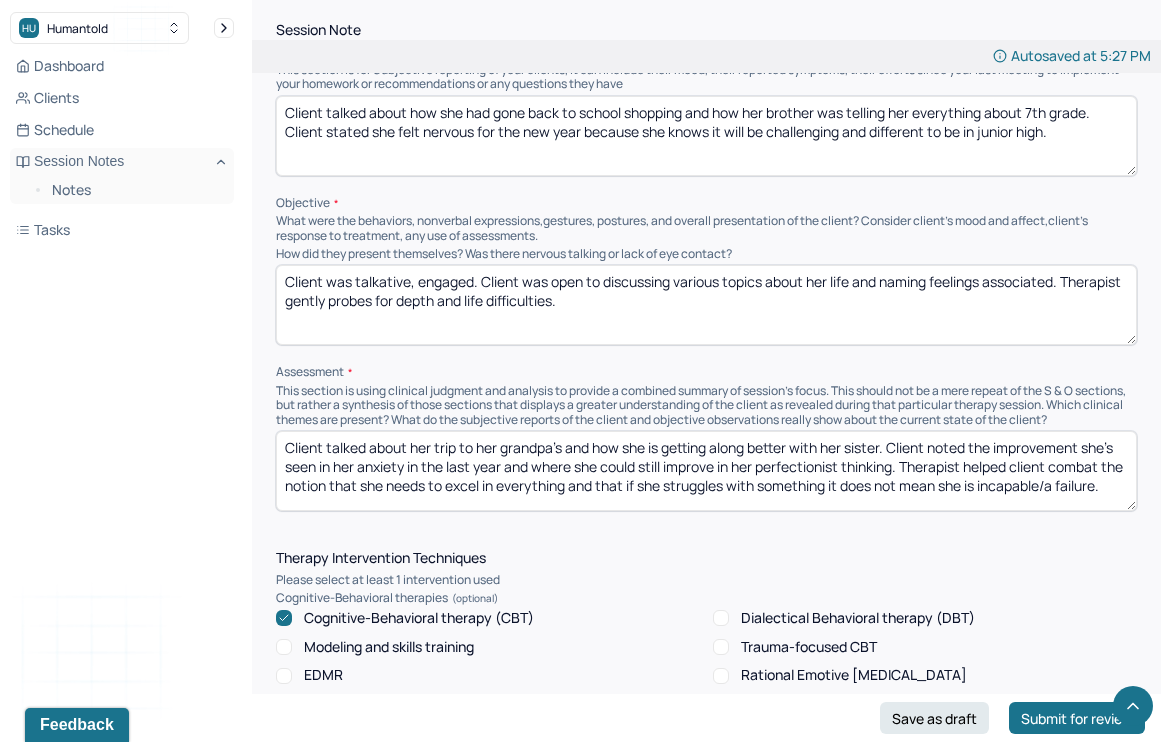 type on "Client was talkative, engaged. Client was open to discussing various topics about her life and naming feelings associated. Therapist gently probes for depth and life difficulties." 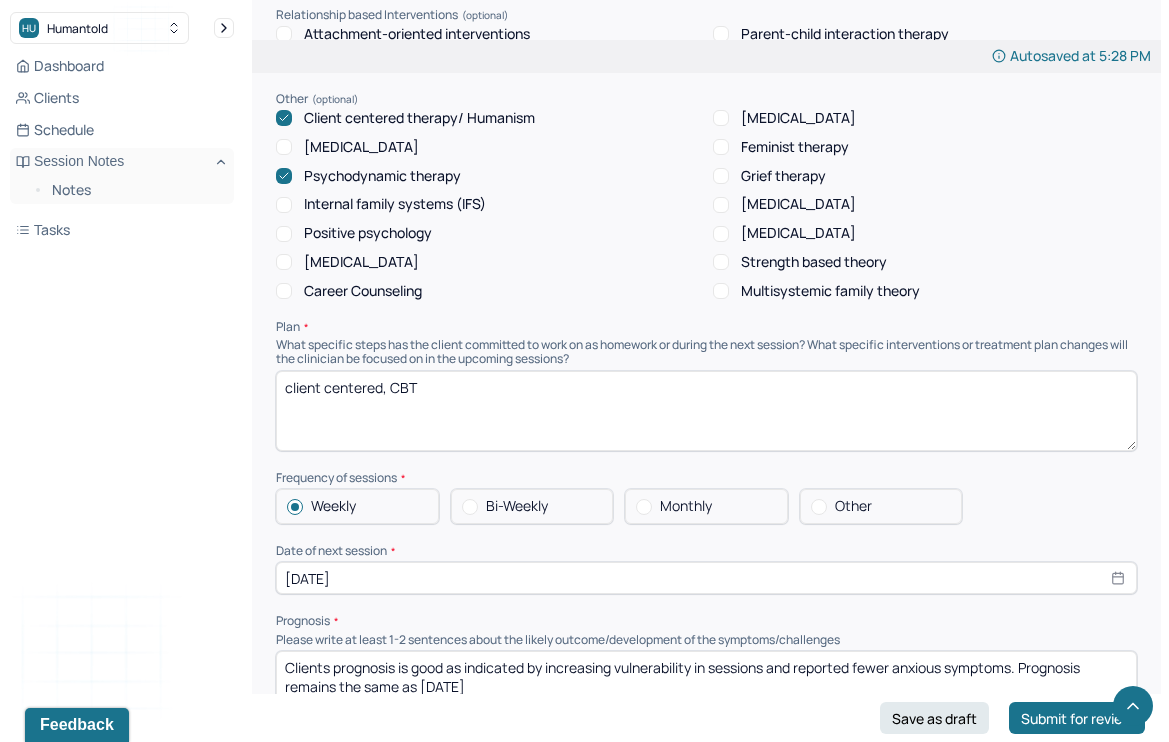 scroll, scrollTop: 1982, scrollLeft: 0, axis: vertical 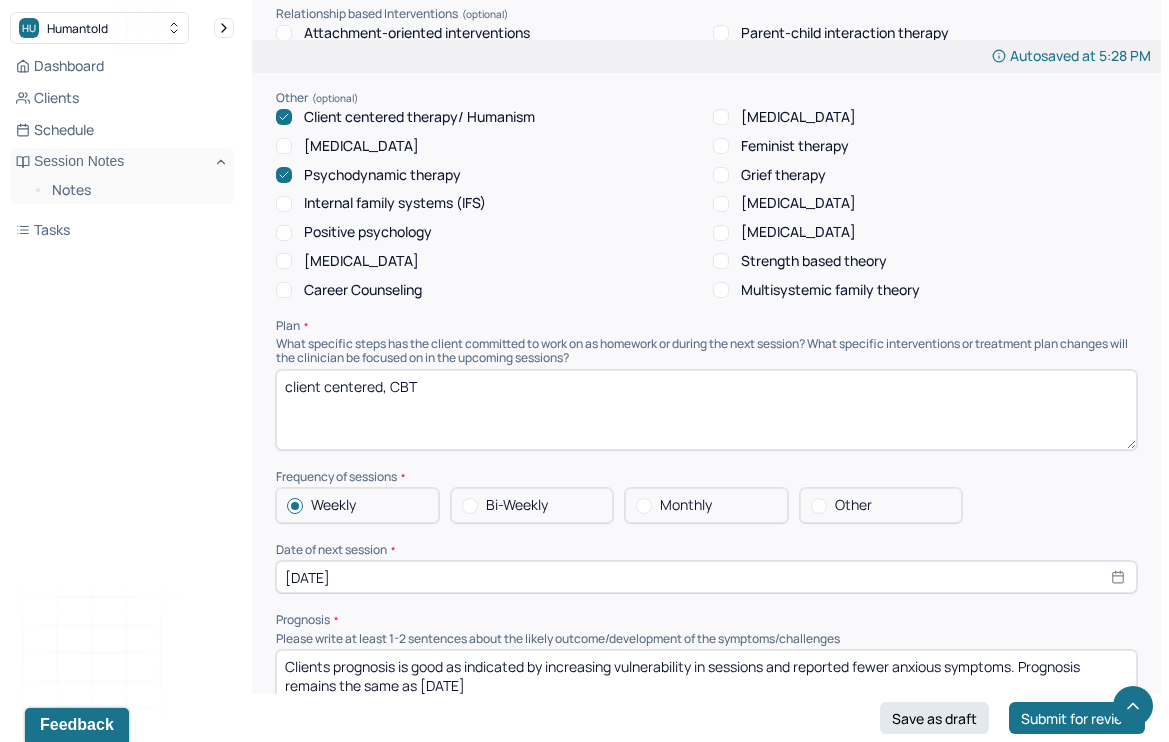 type on "Client utilized session to show therapist all the new items she had received to prepare for the new year. Client stated she feels nervous for the challenge of junior high and balancing all her responsibilities. Therapist utilized strength-based CBT approach to guide client in recognizing clients ability to meet challenges and succeed." 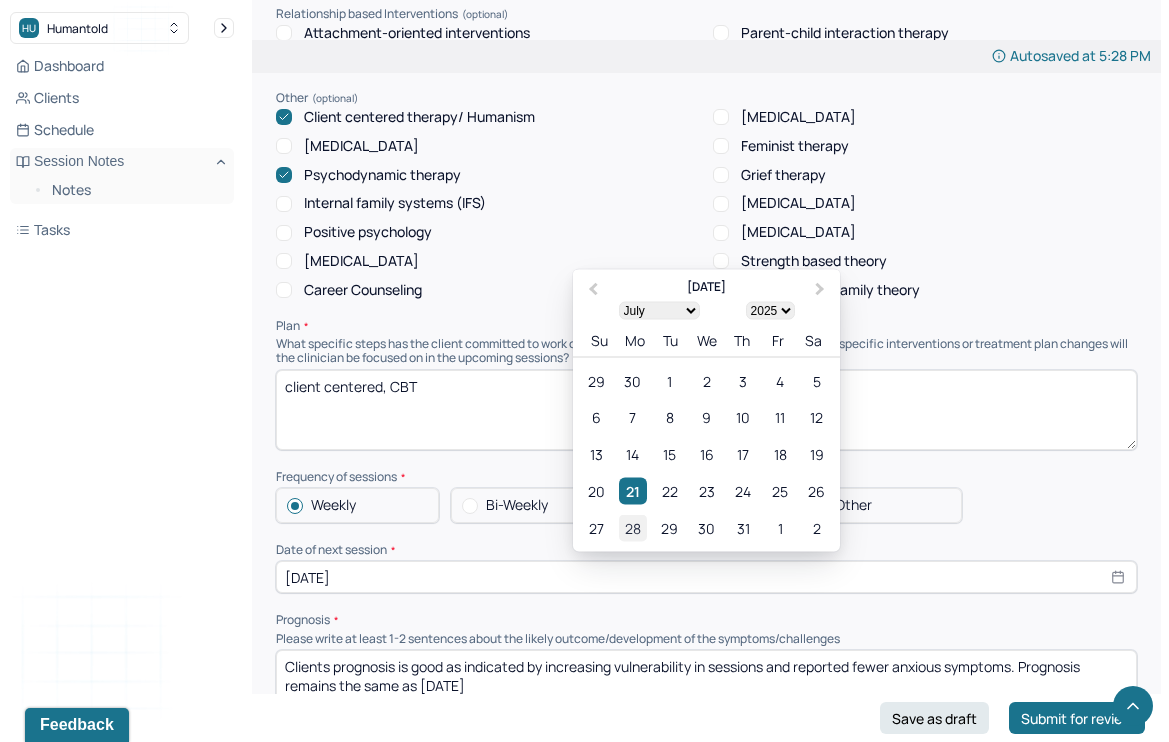 click on "28" at bounding box center [632, 528] 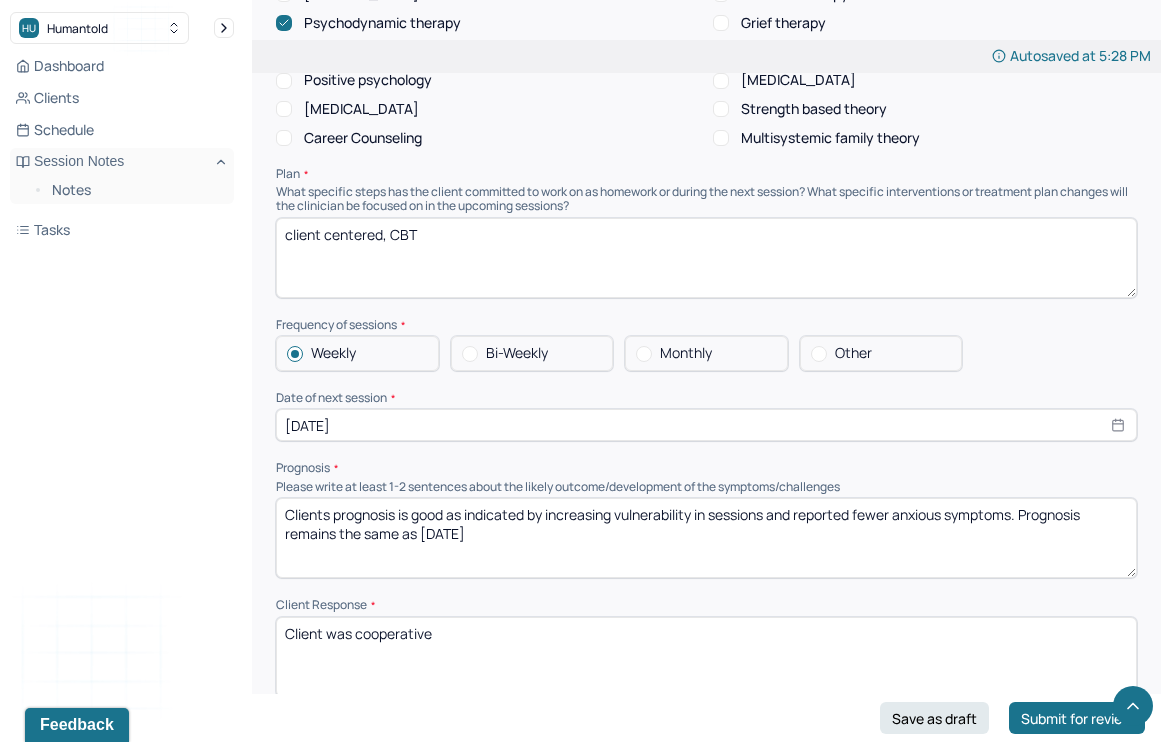 scroll, scrollTop: 2137, scrollLeft: 0, axis: vertical 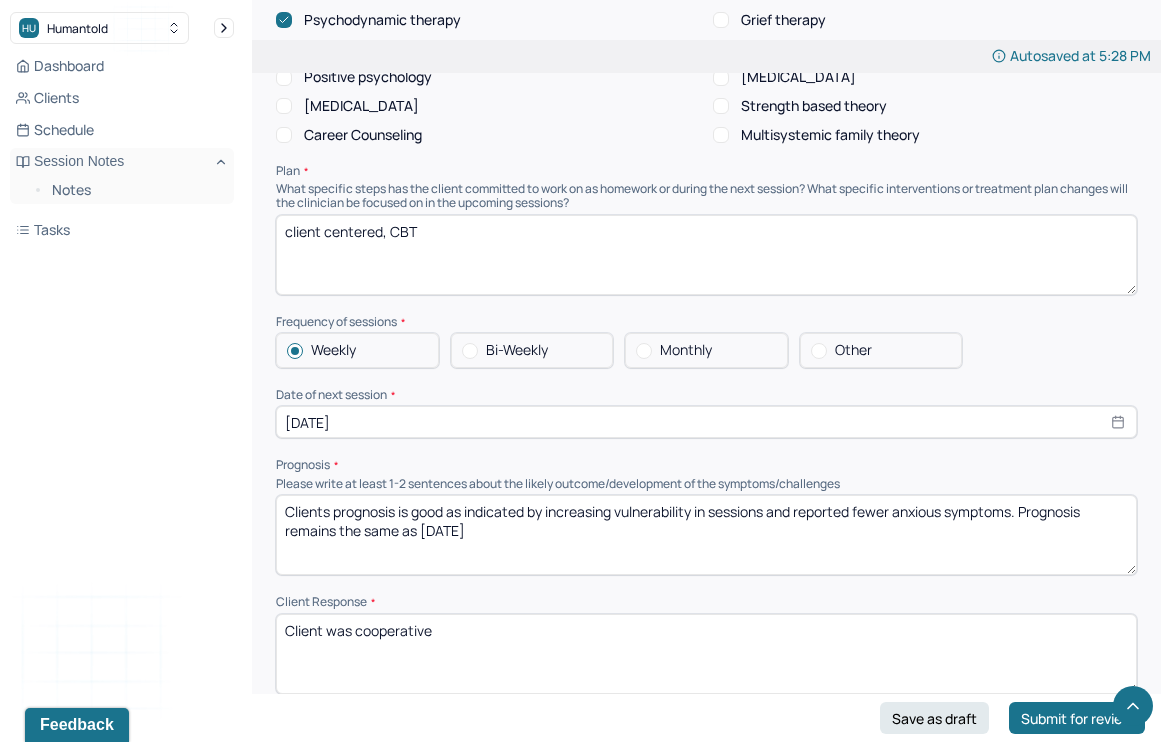 click on "Clients prognosis is good as indicated by increasing vulnerability in sessions and reported fewer anxious symptoms. Prognosis remains the same as [DATE]" at bounding box center (706, 535) 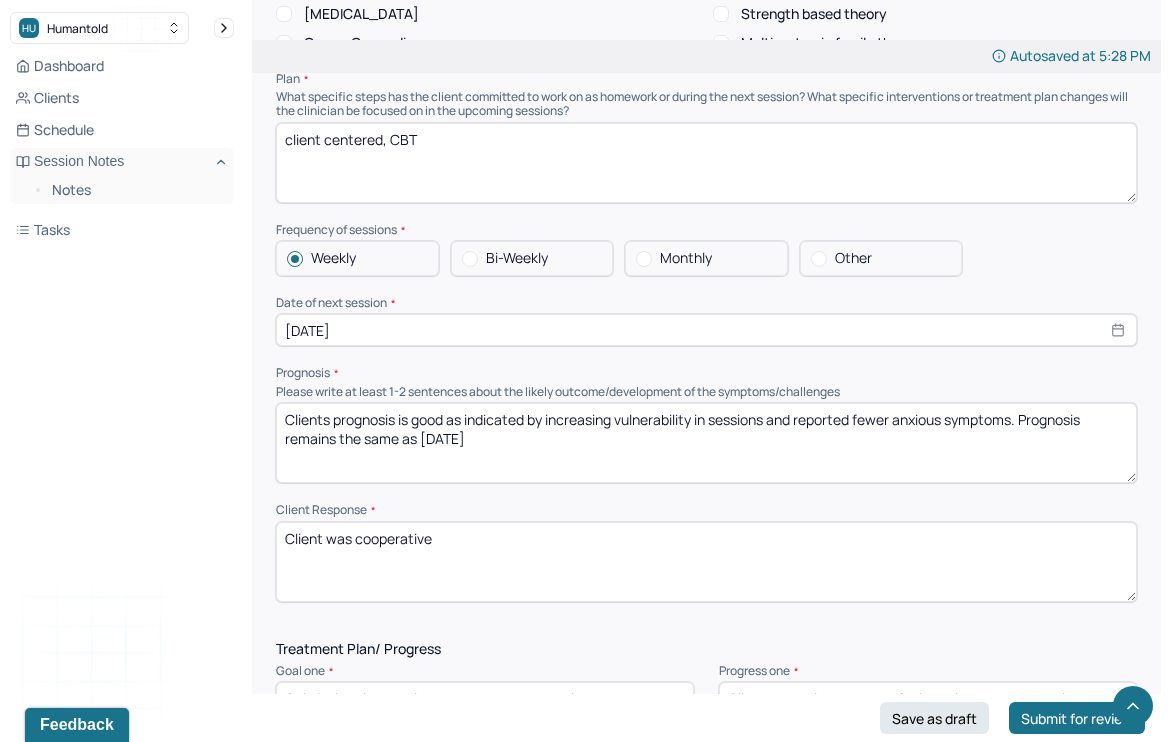 scroll, scrollTop: 2236, scrollLeft: 0, axis: vertical 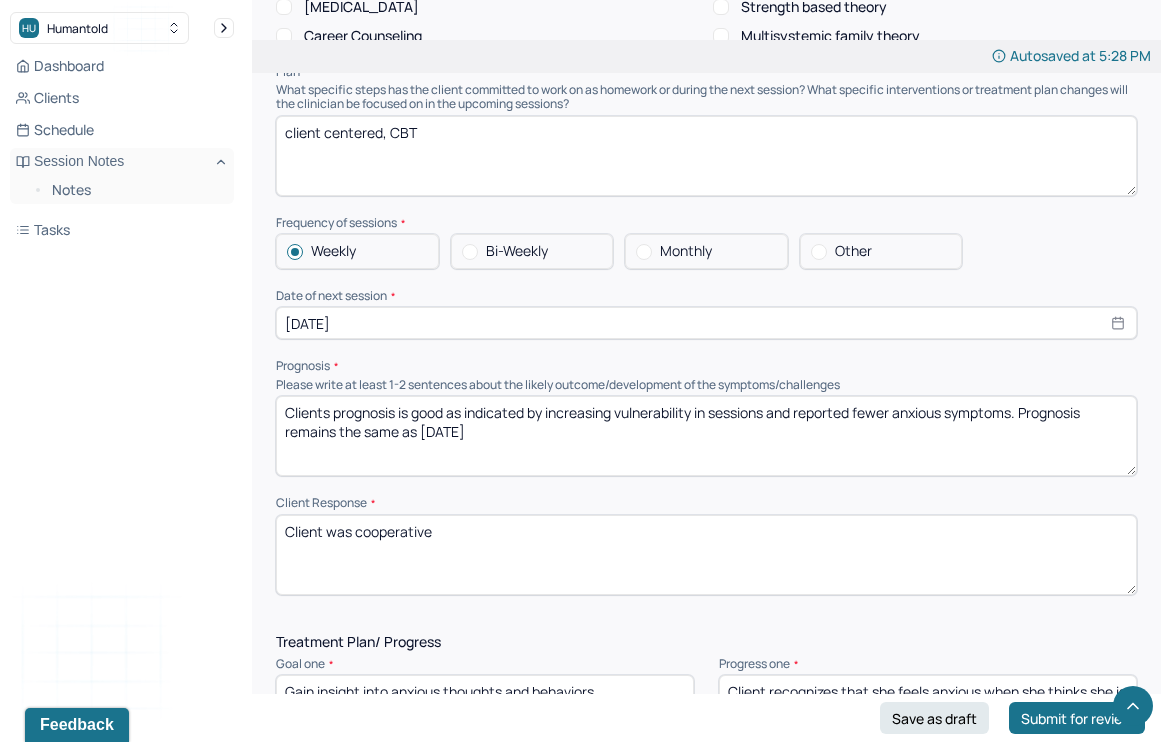 click on "Client was cooperative" at bounding box center [706, 555] 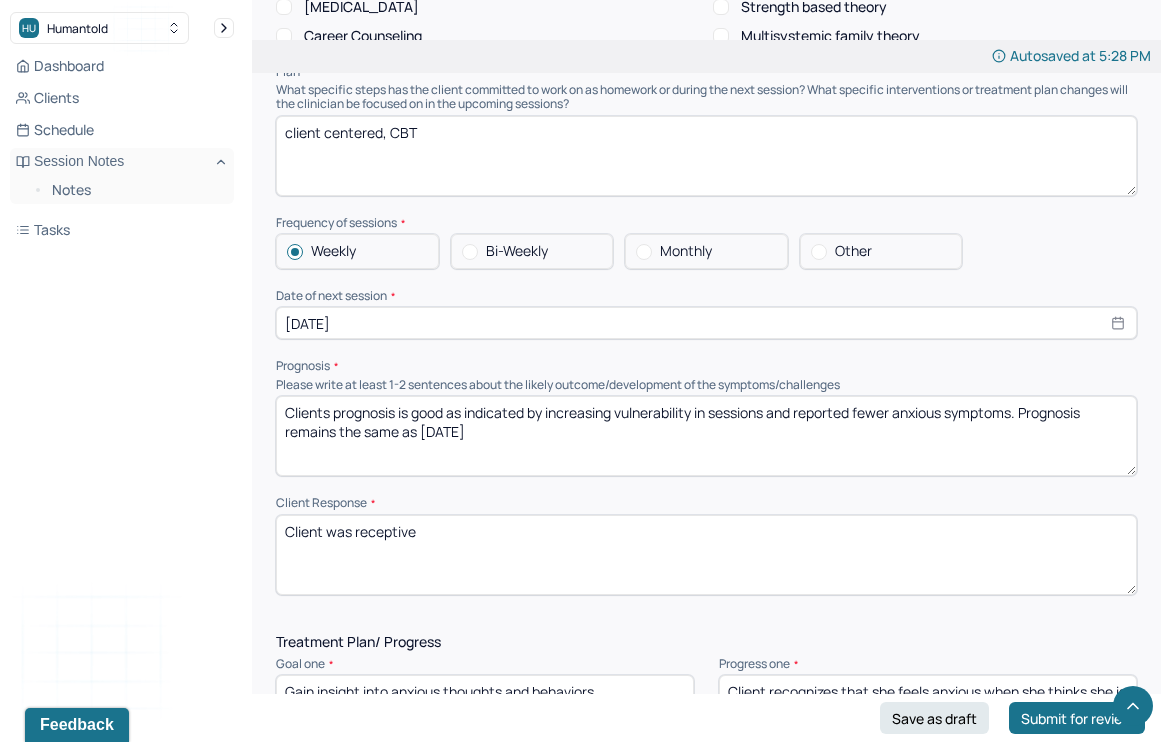 scroll, scrollTop: 2472, scrollLeft: 0, axis: vertical 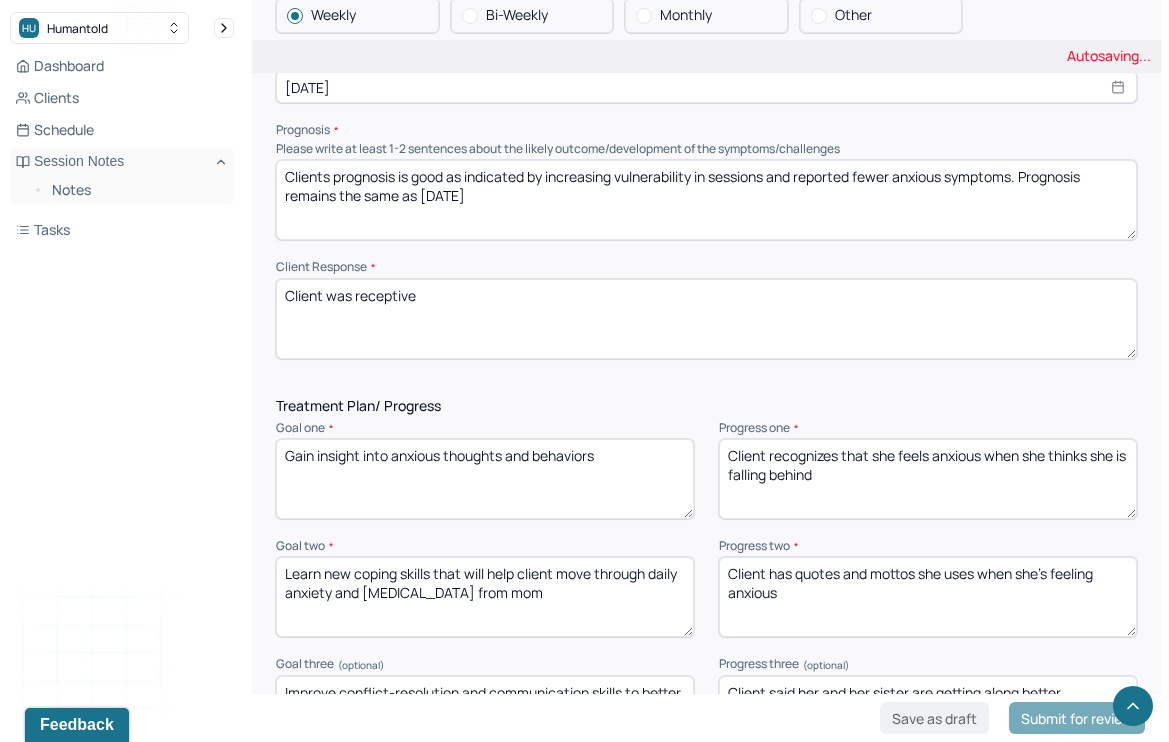 type on "Client was receptive" 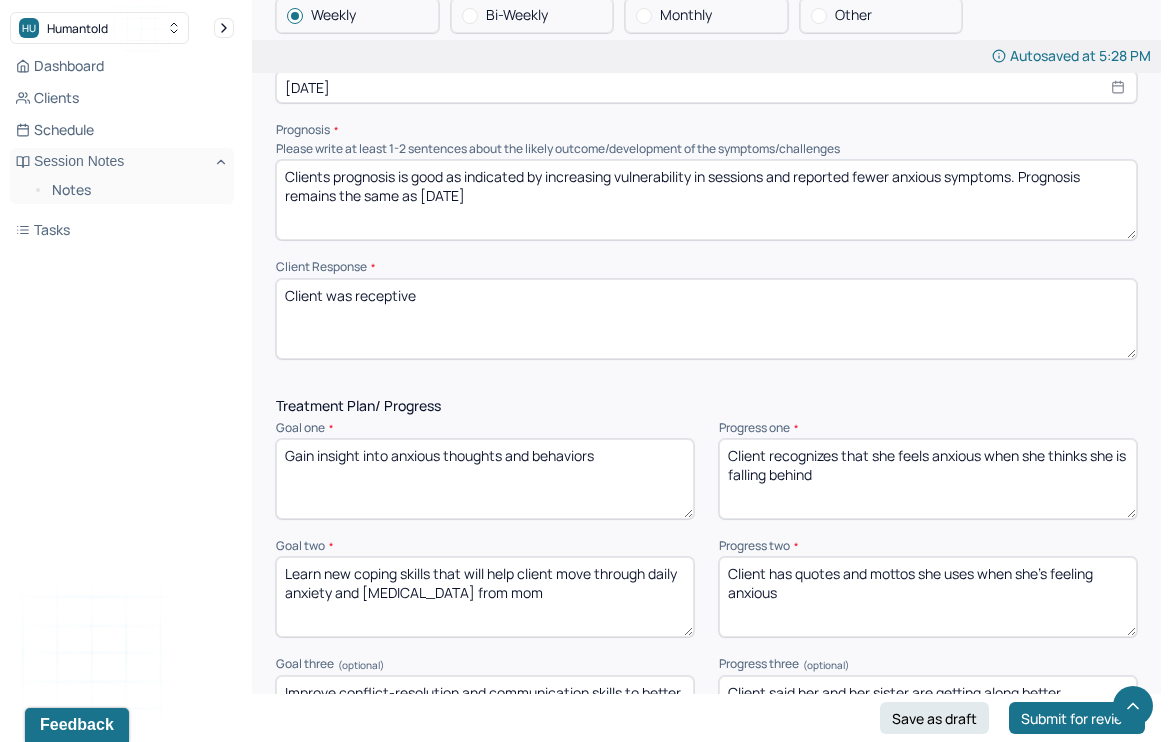 click on "Client recognizes that she feels anxious when she thinks she is falling behind" at bounding box center (928, 479) 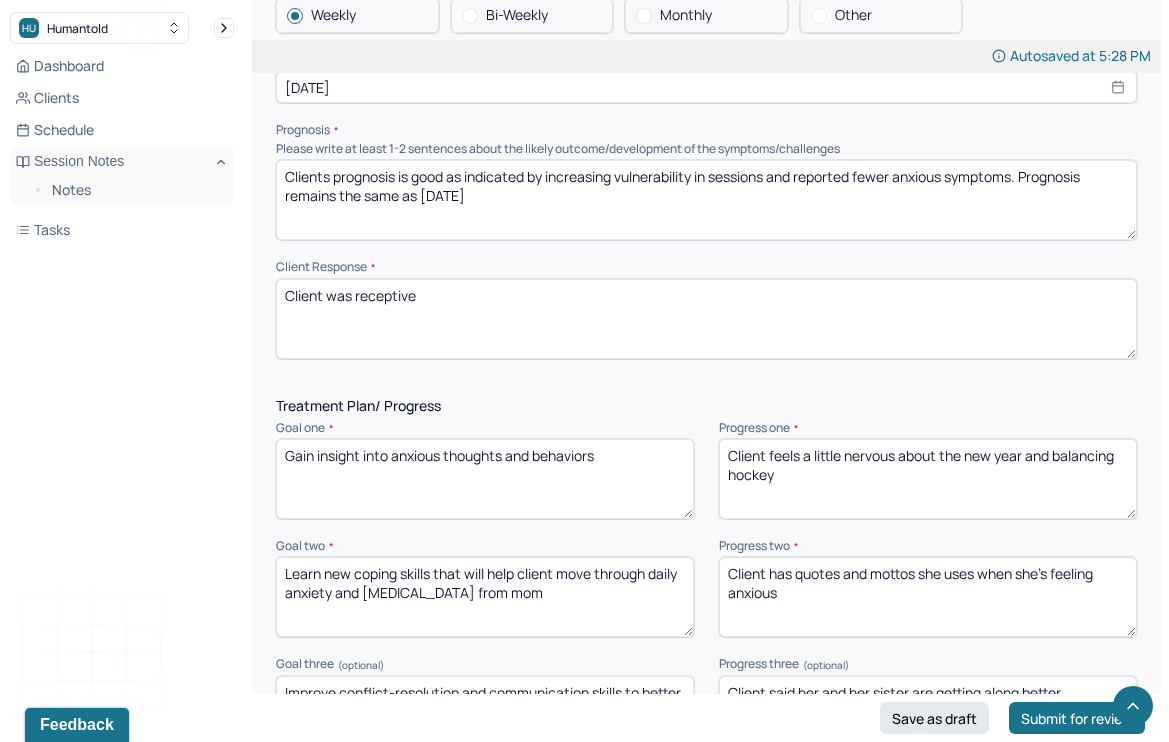 scroll, scrollTop: 2539, scrollLeft: 0, axis: vertical 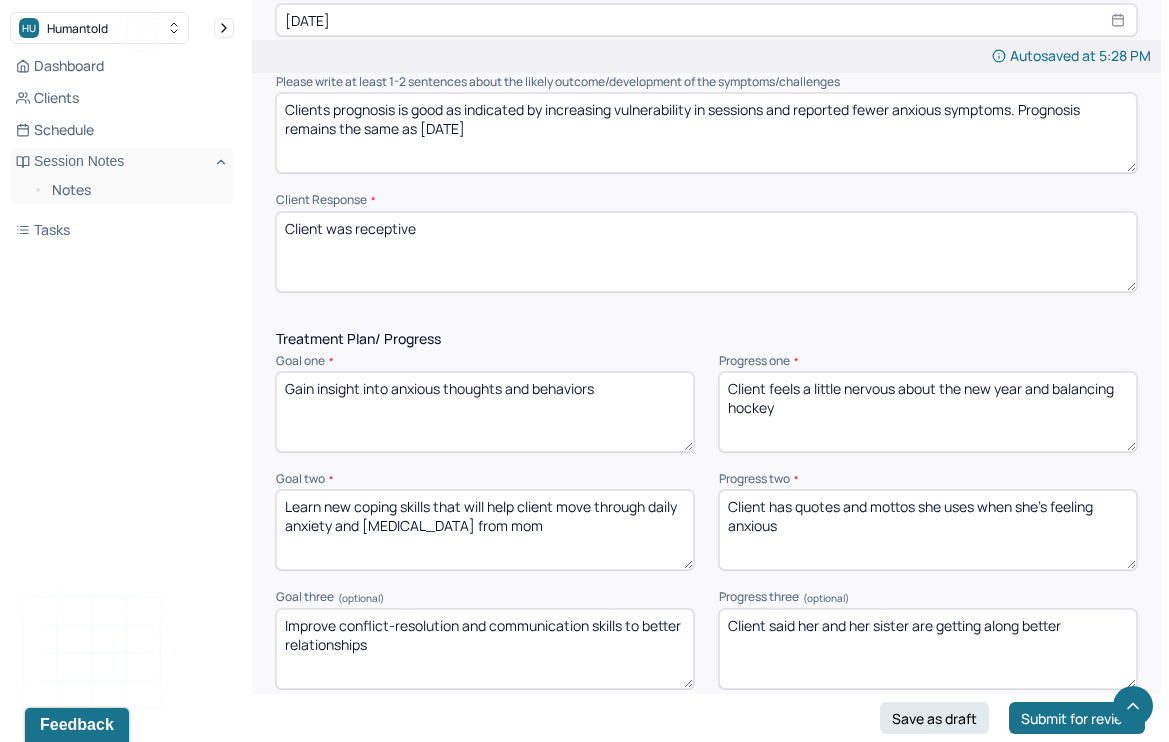 type on "Client feels a little nervous about the new year and balancing hockey" 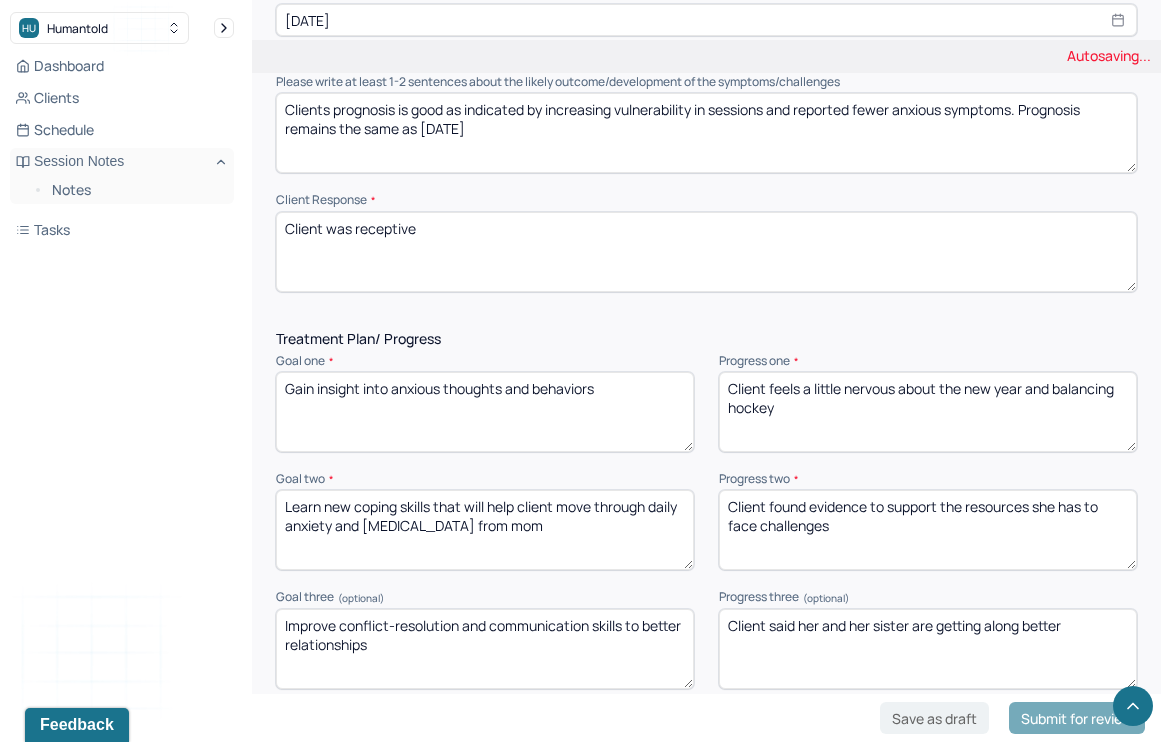 type on "Client found evidence to support the resources she has to face challenges" 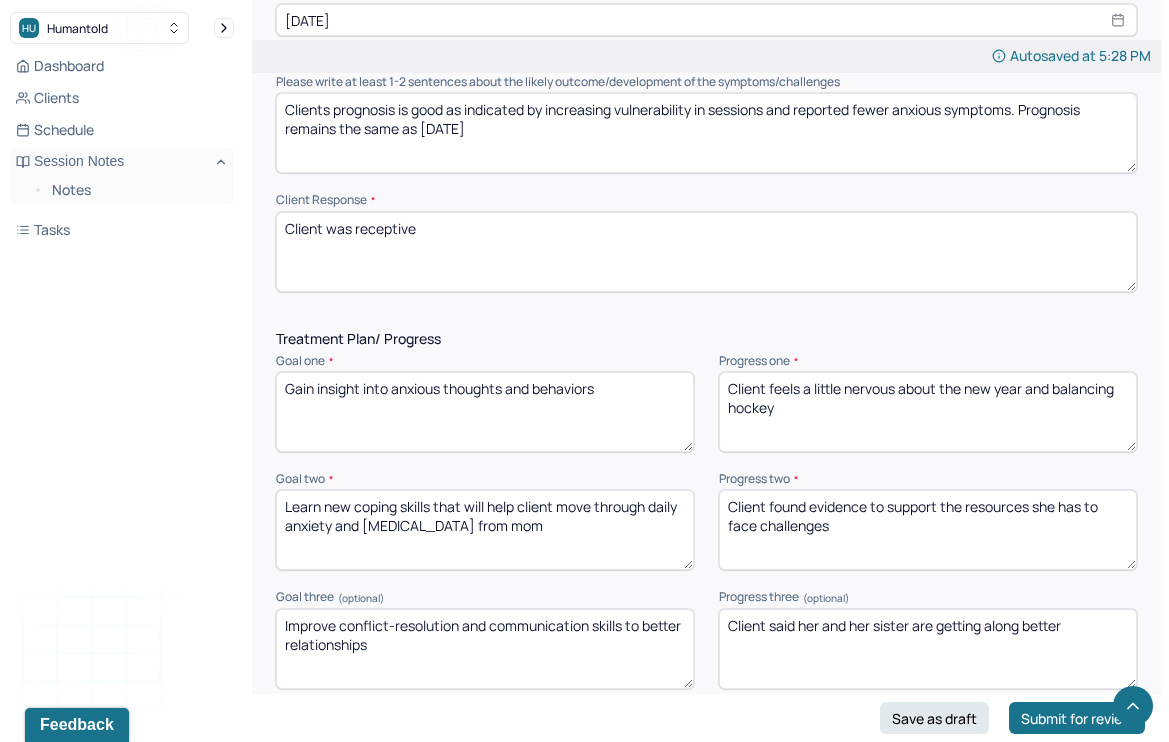 click on "Client said her and her sister are getting along better" at bounding box center (928, 649) 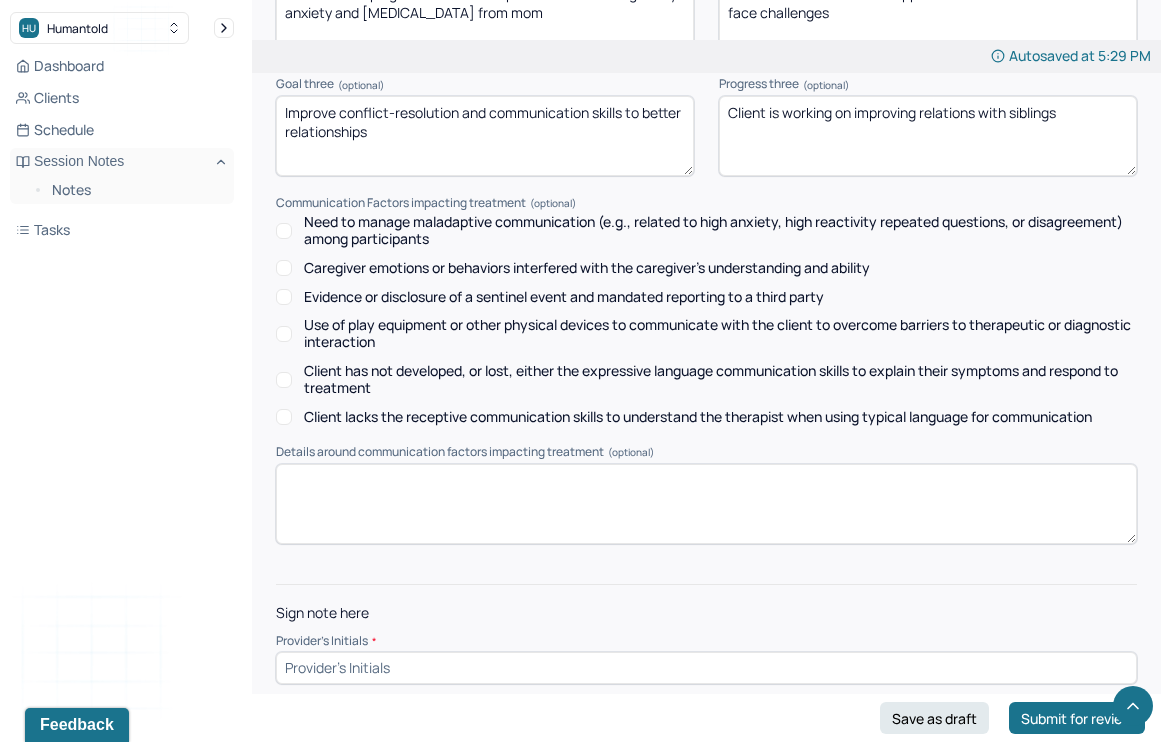 scroll, scrollTop: 3051, scrollLeft: 0, axis: vertical 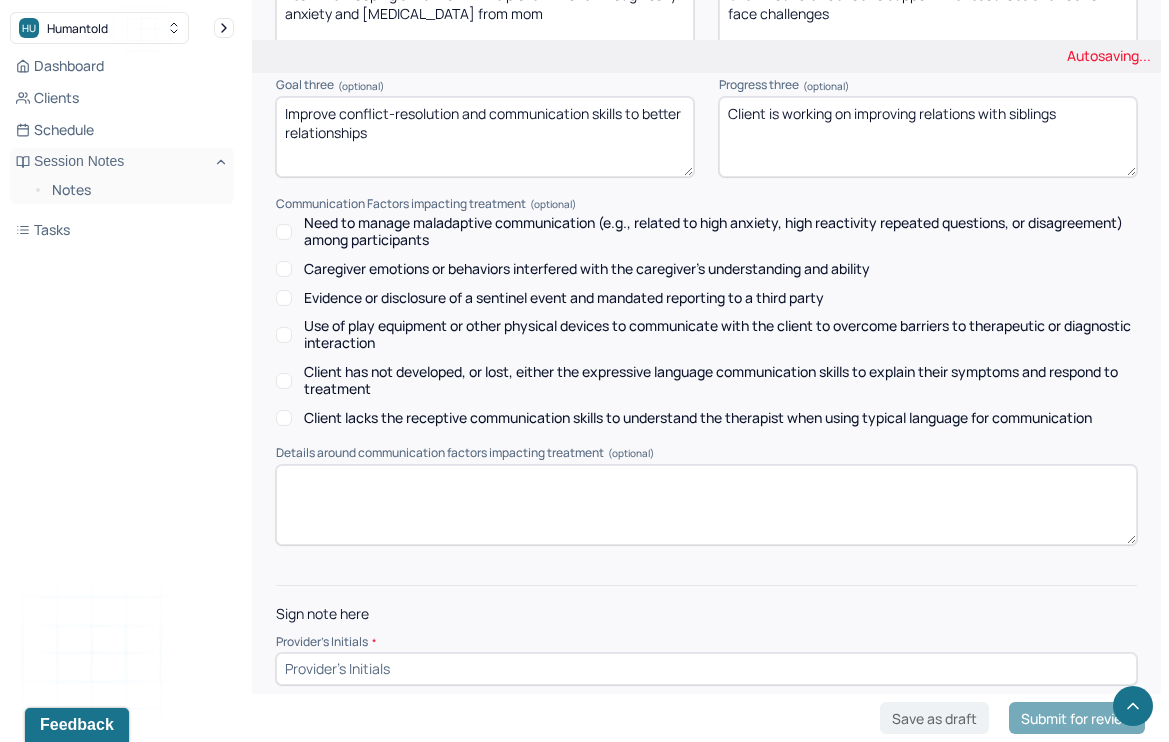 type on "Client is working on improving relations with siblings" 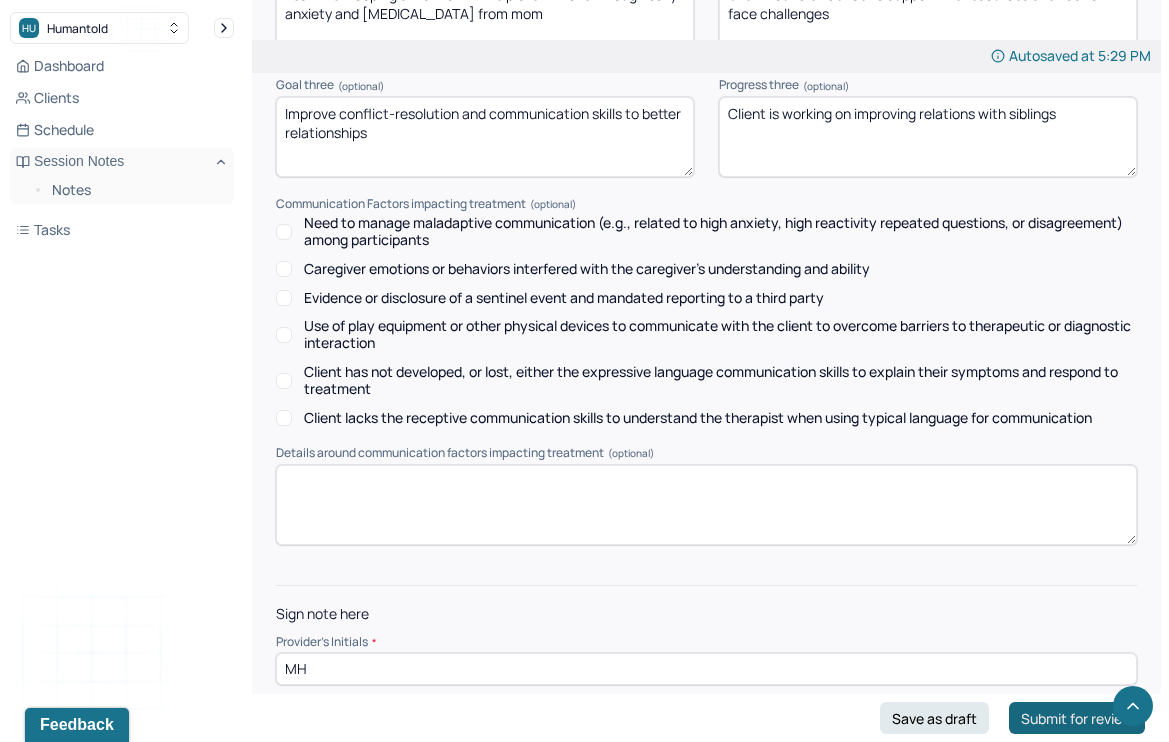 type on "MH" 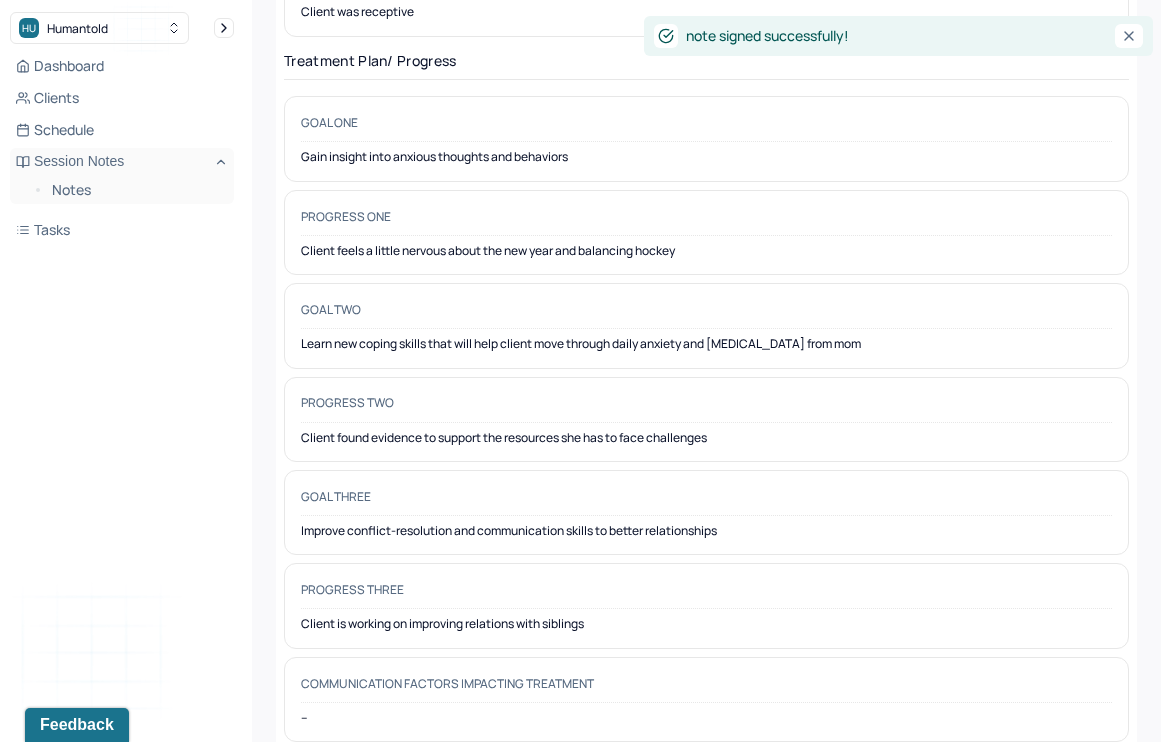 scroll, scrollTop: 0, scrollLeft: 0, axis: both 